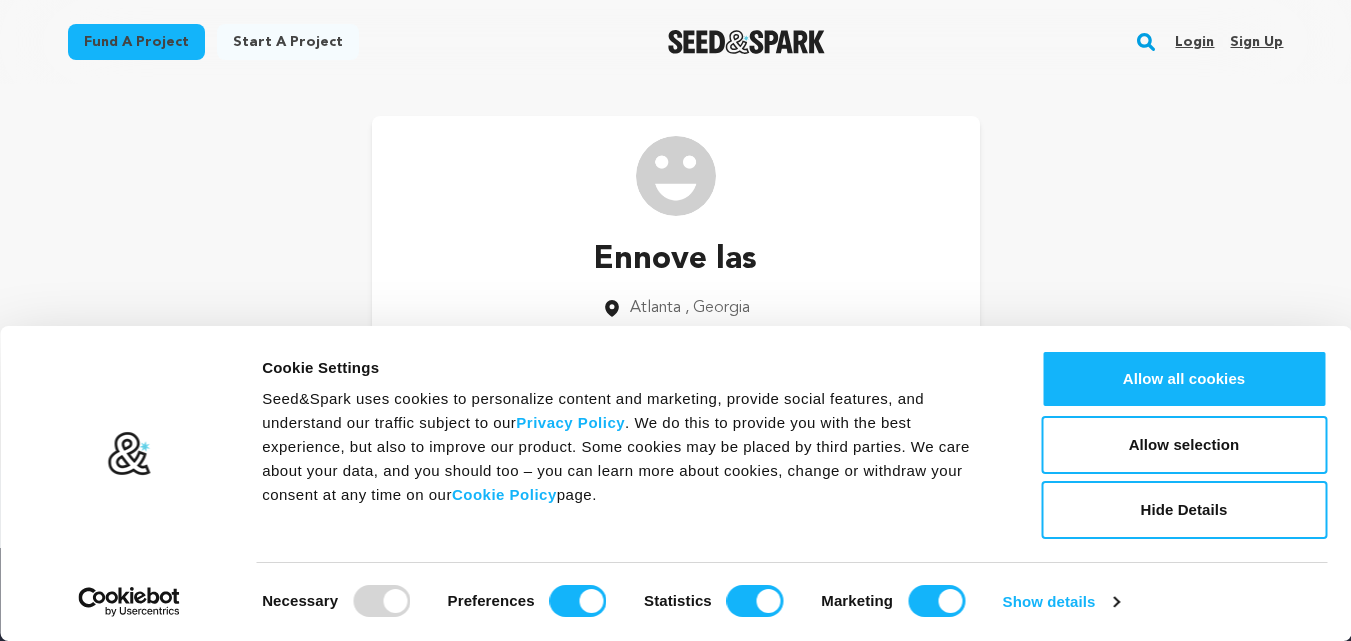 scroll, scrollTop: 0, scrollLeft: 0, axis: both 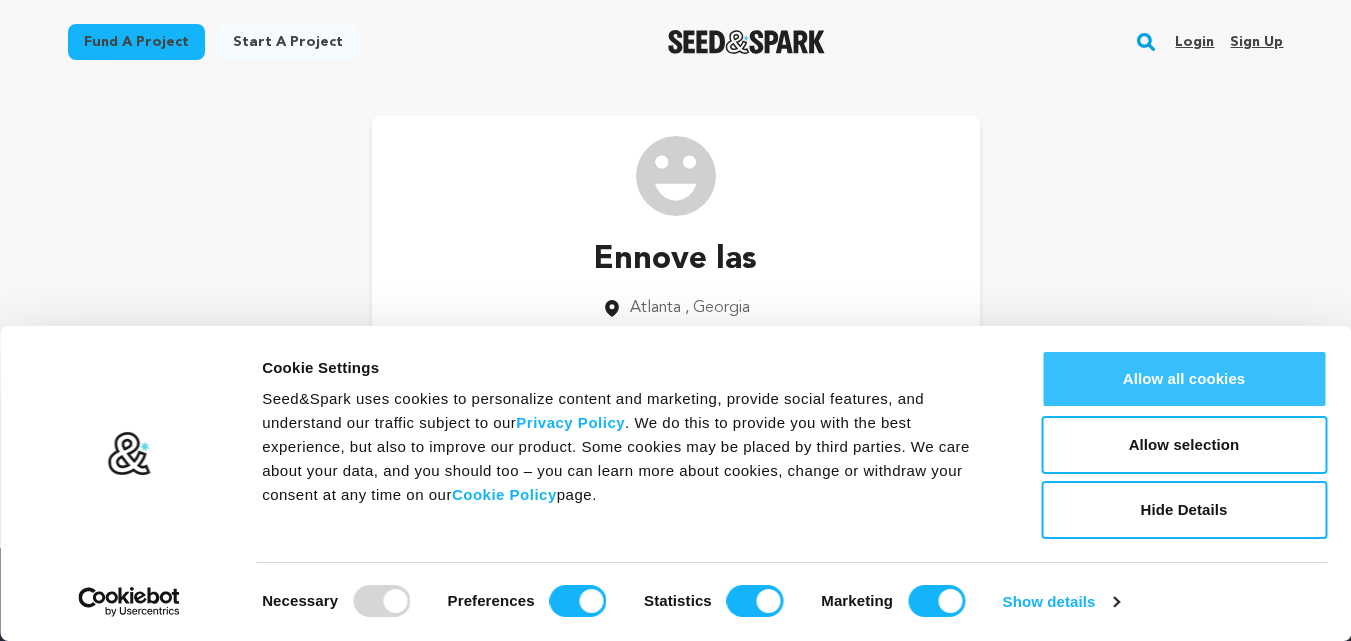 click on "Allow all cookies" at bounding box center [1184, 379] 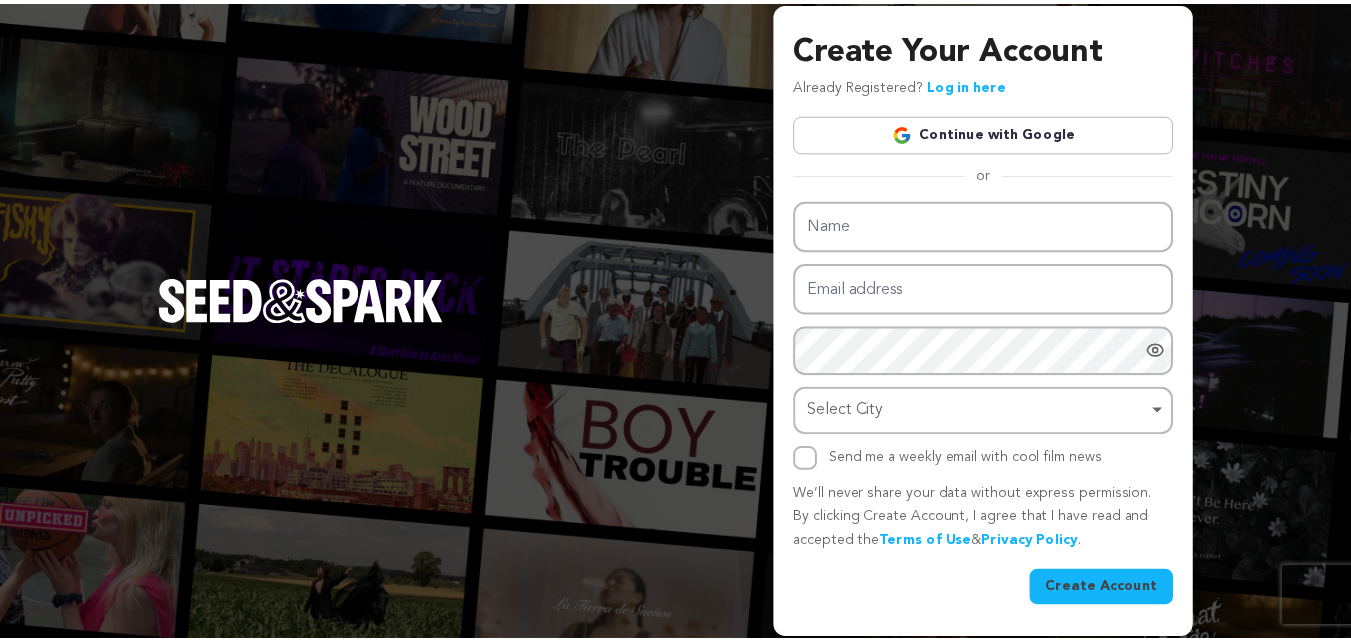scroll, scrollTop: 0, scrollLeft: 0, axis: both 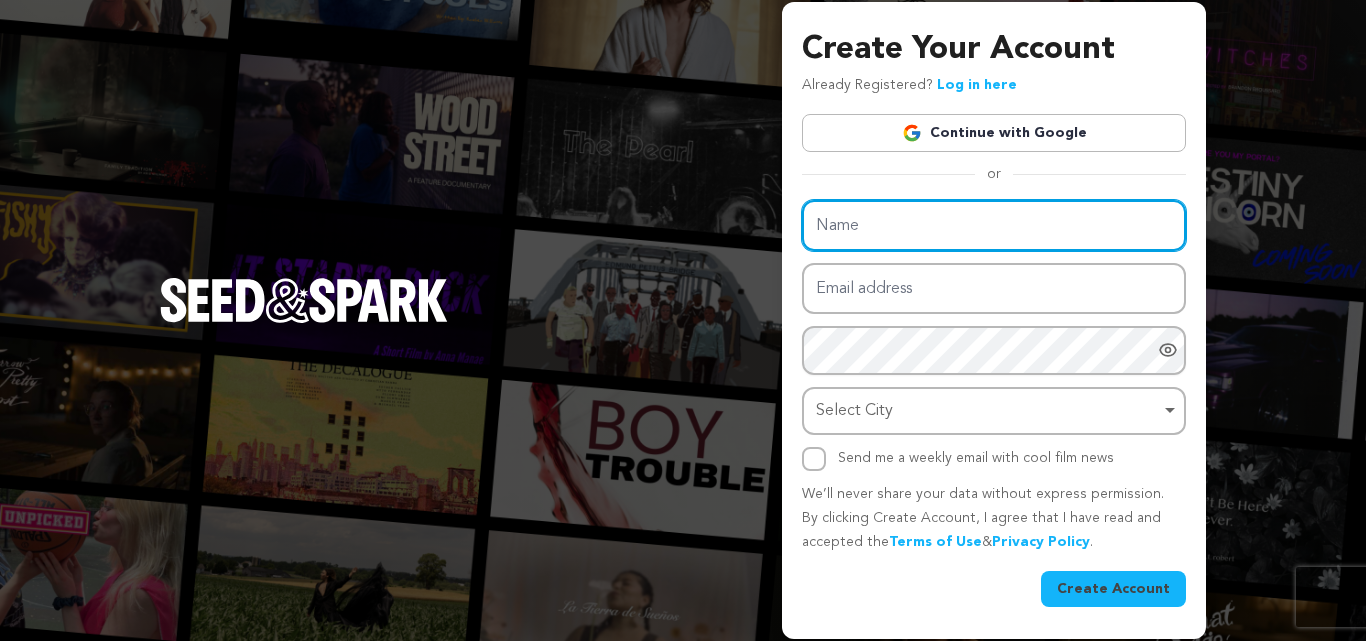 click on "Name" at bounding box center (994, 225) 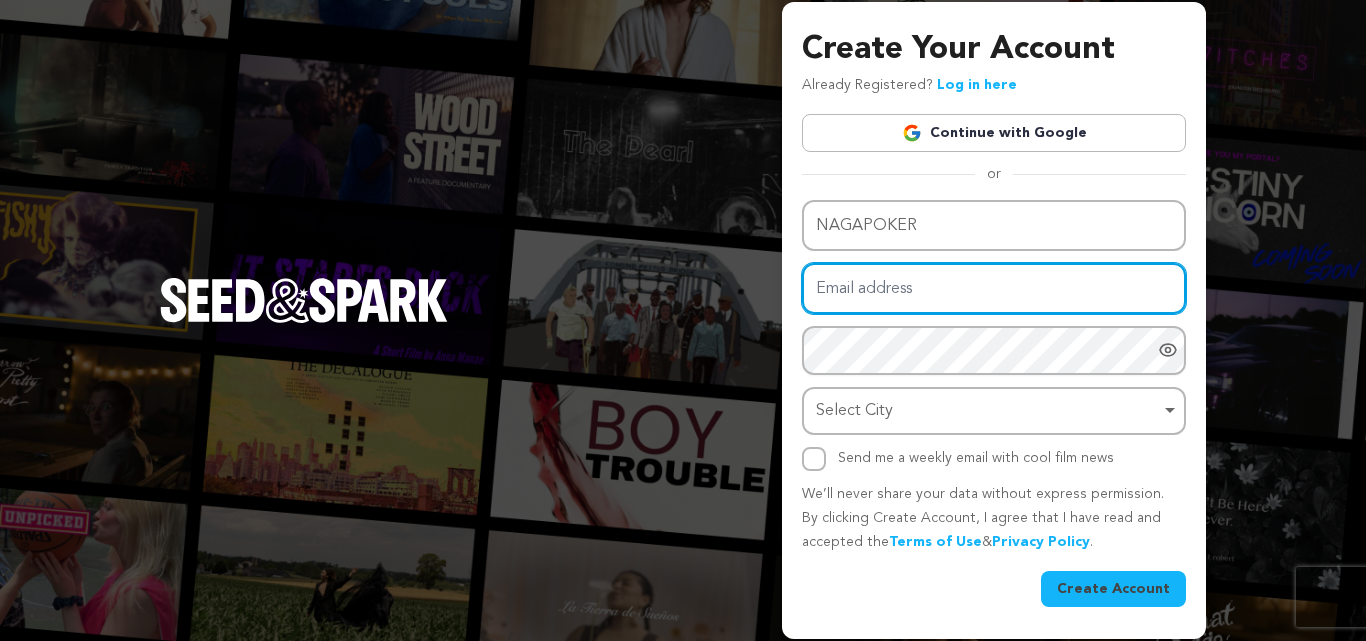 drag, startPoint x: 1003, startPoint y: 250, endPoint x: 997, endPoint y: 276, distance: 26.683329 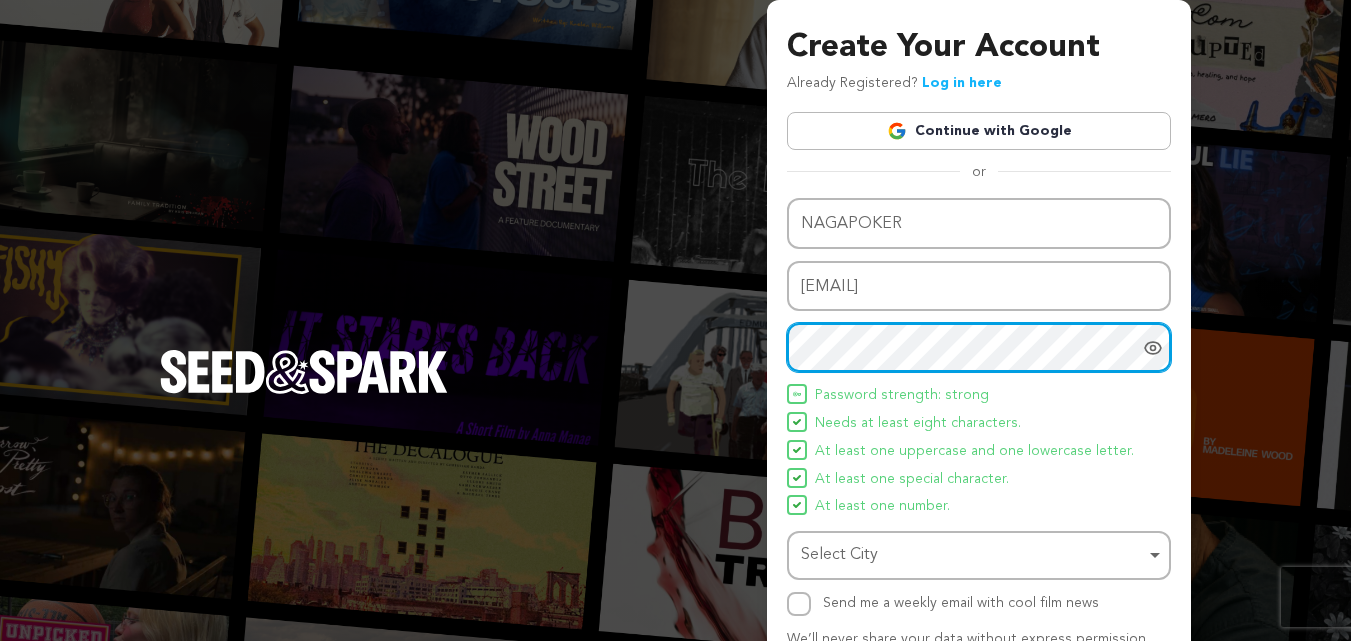 click on "Select City Remove item" at bounding box center (979, 555) 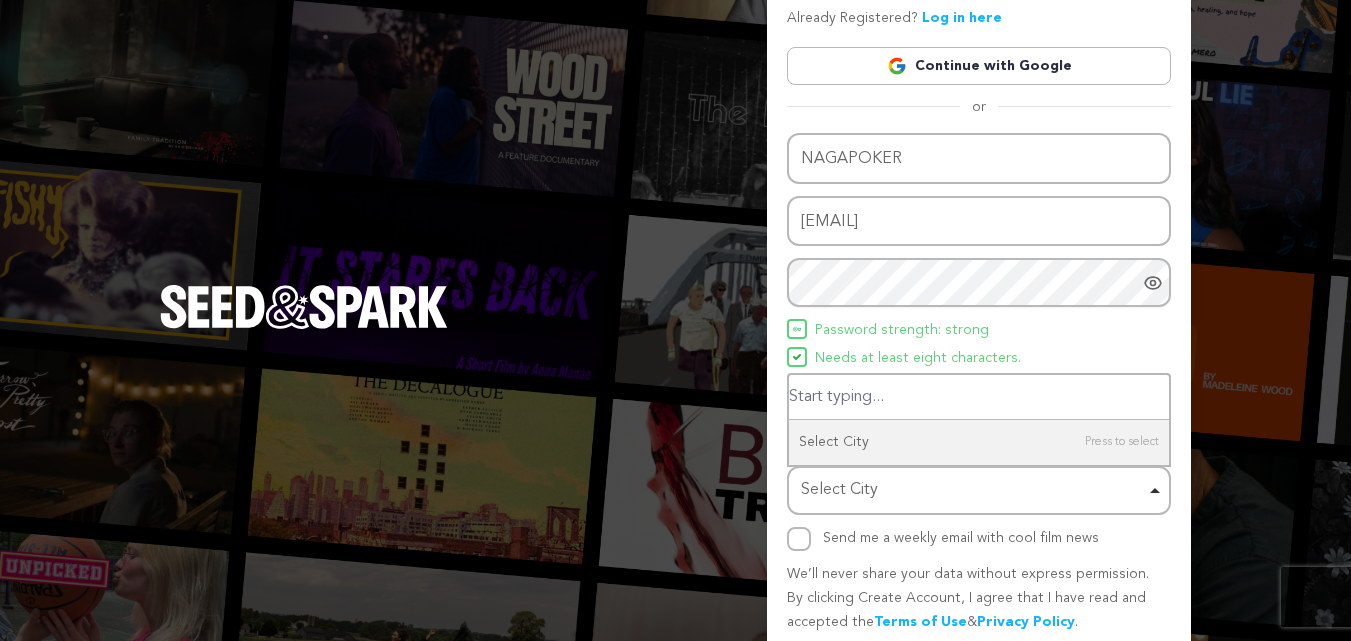 scroll, scrollTop: 100, scrollLeft: 0, axis: vertical 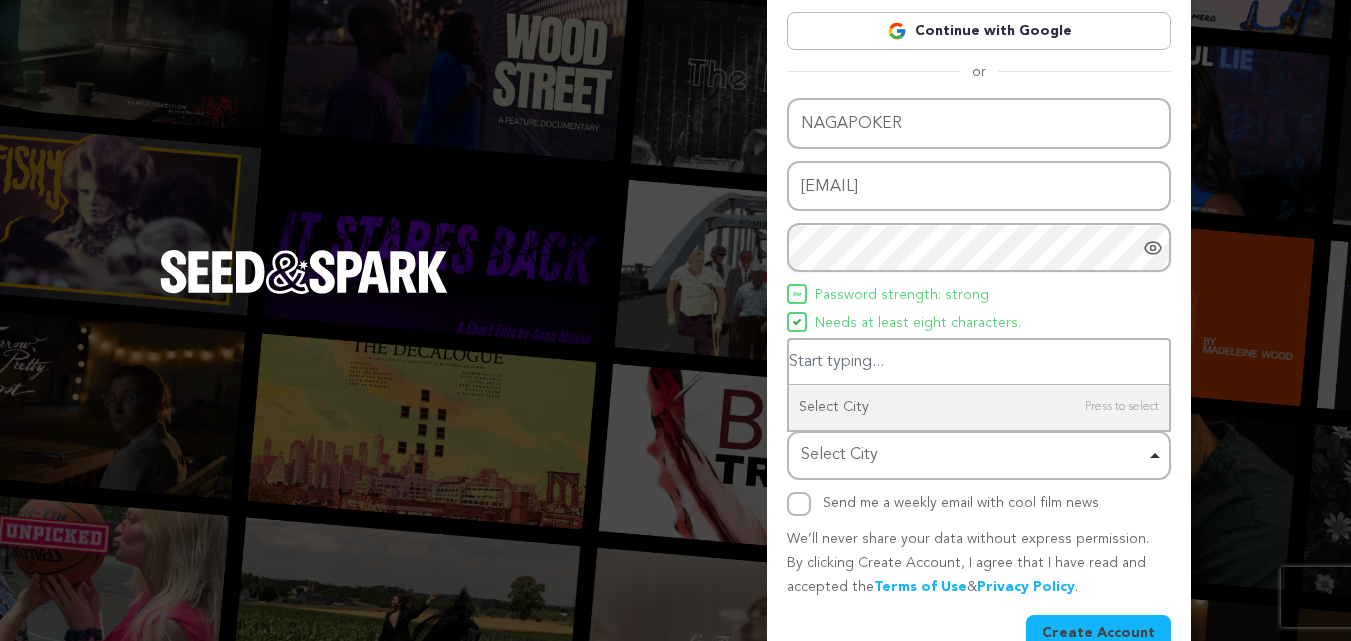 click at bounding box center (979, 362) 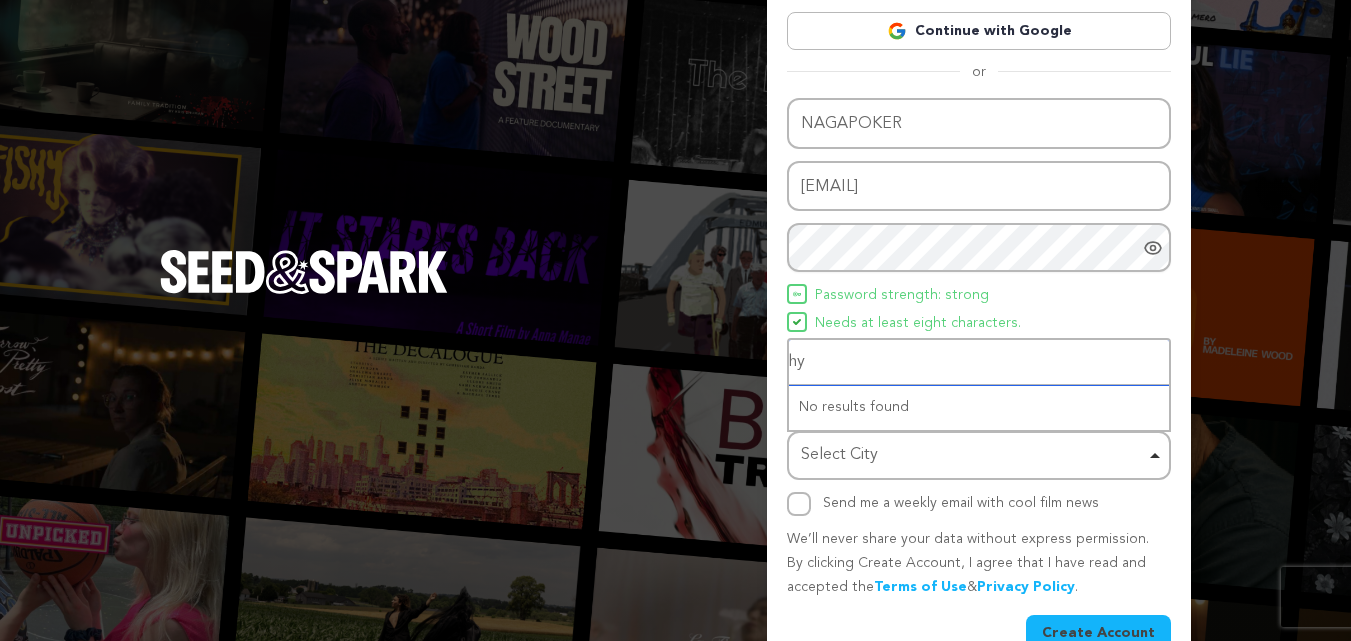 type on "h" 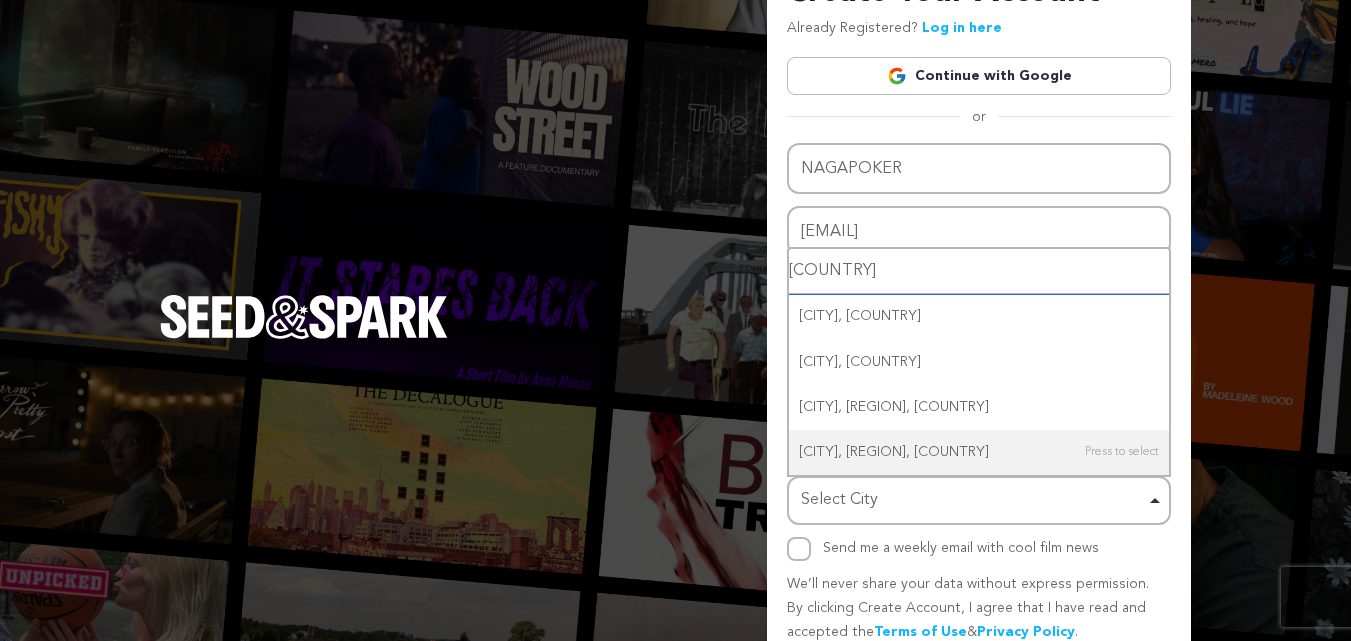 scroll, scrollTop: 142, scrollLeft: 0, axis: vertical 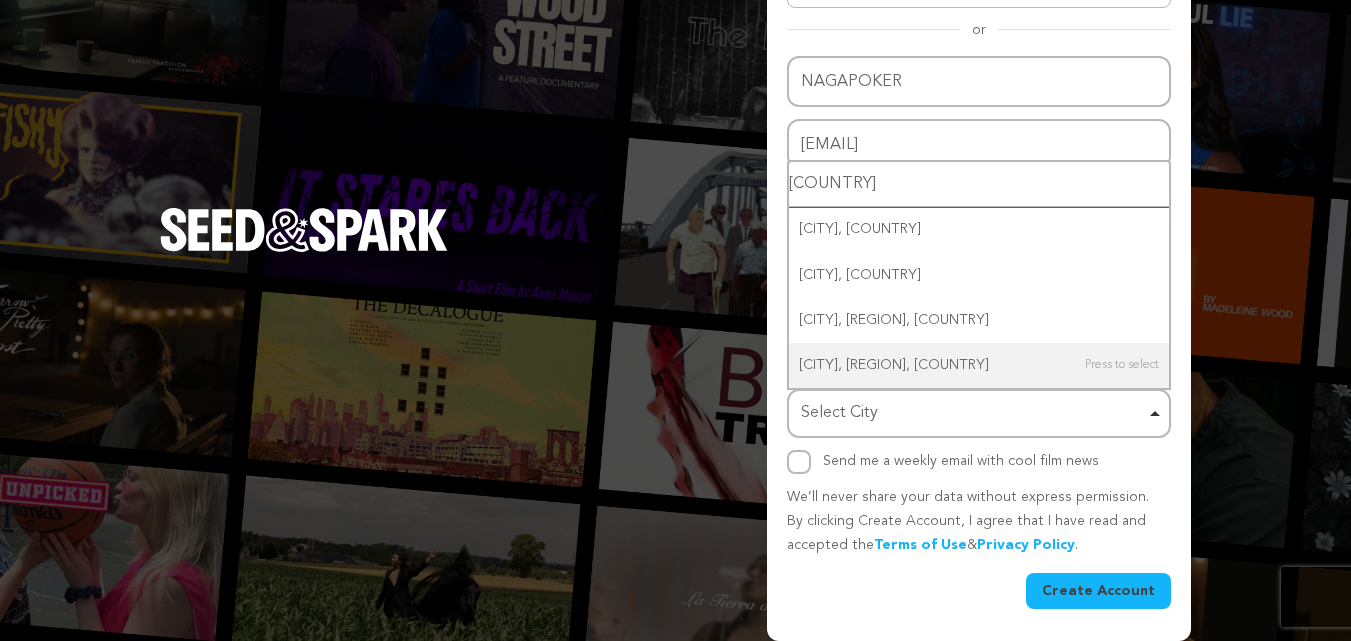 type on "pakistan" 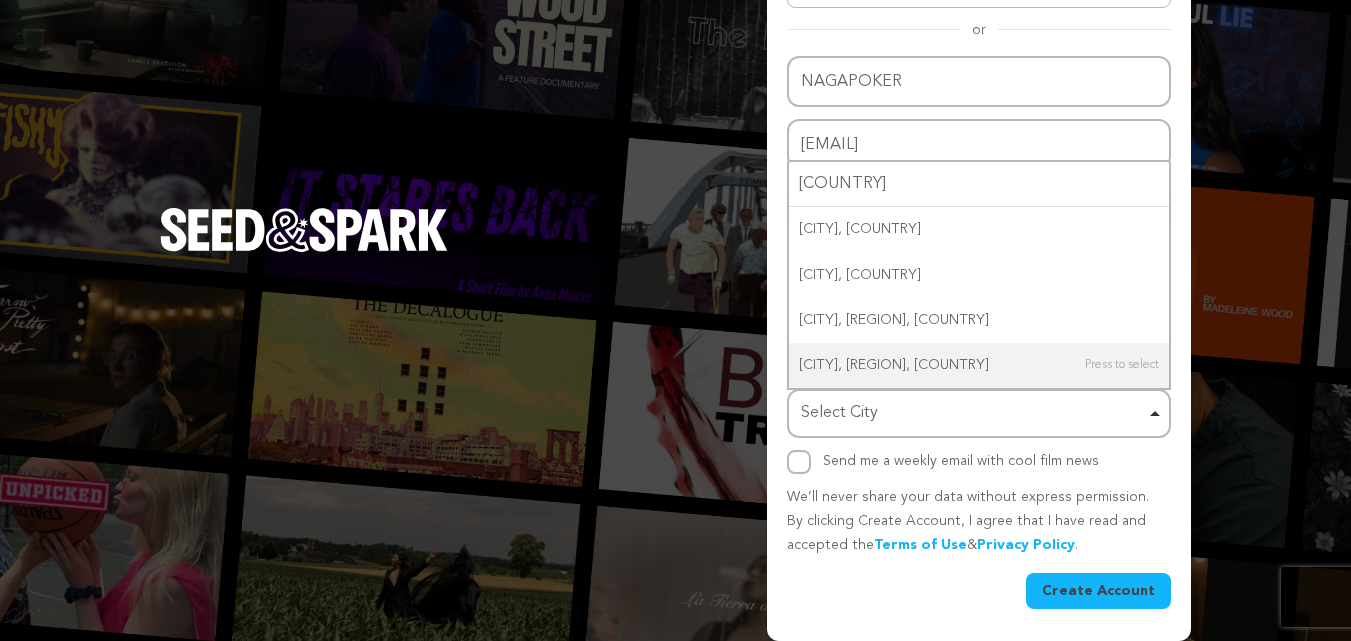click on "Create Account" at bounding box center (1098, 591) 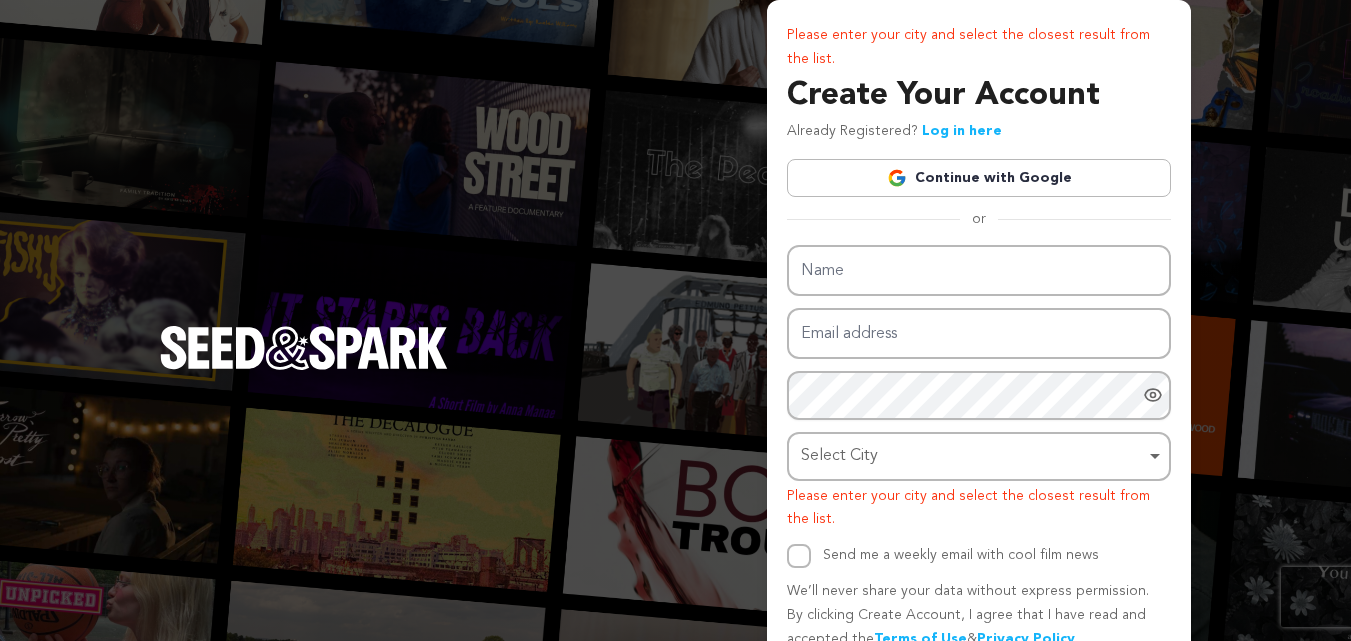 scroll, scrollTop: 0, scrollLeft: 0, axis: both 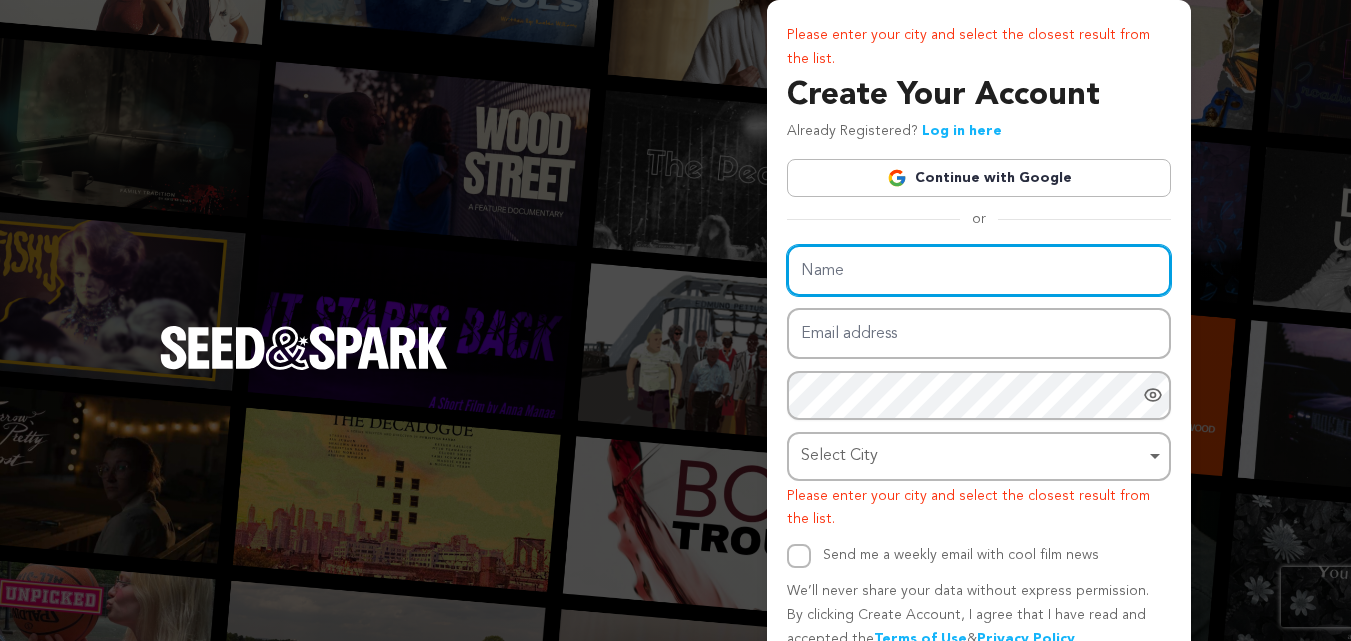 click on "Name" at bounding box center [979, 270] 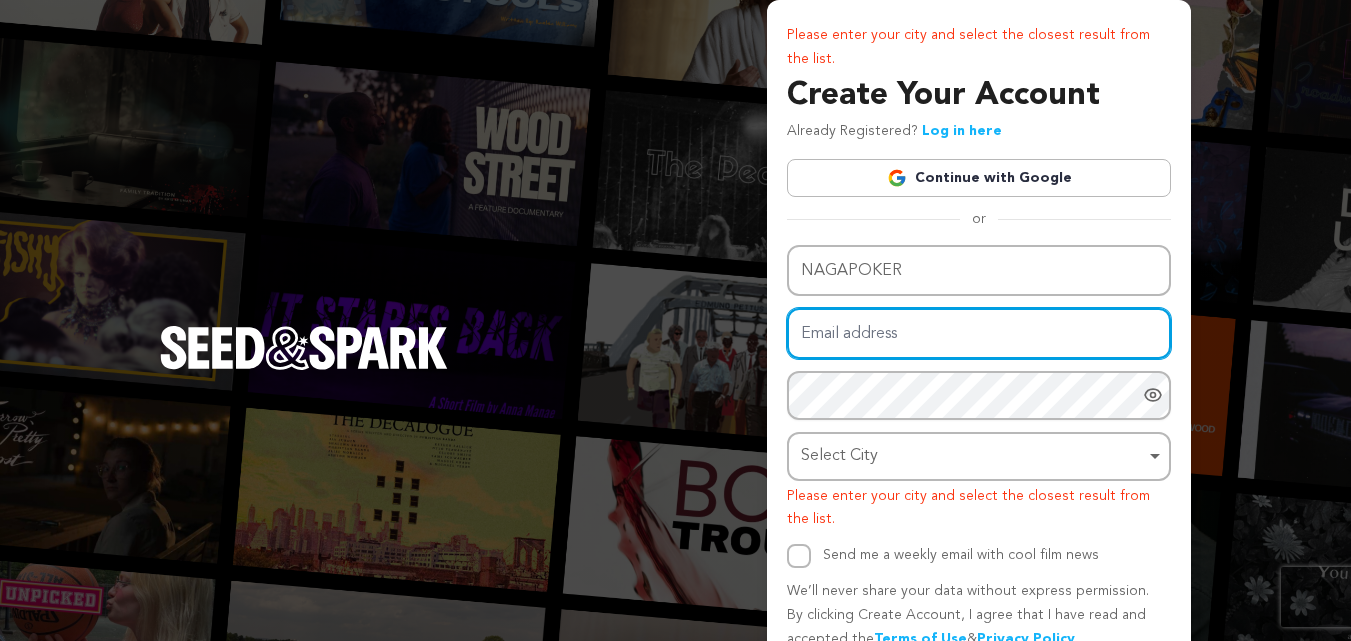 click on "Email address" at bounding box center [979, 333] 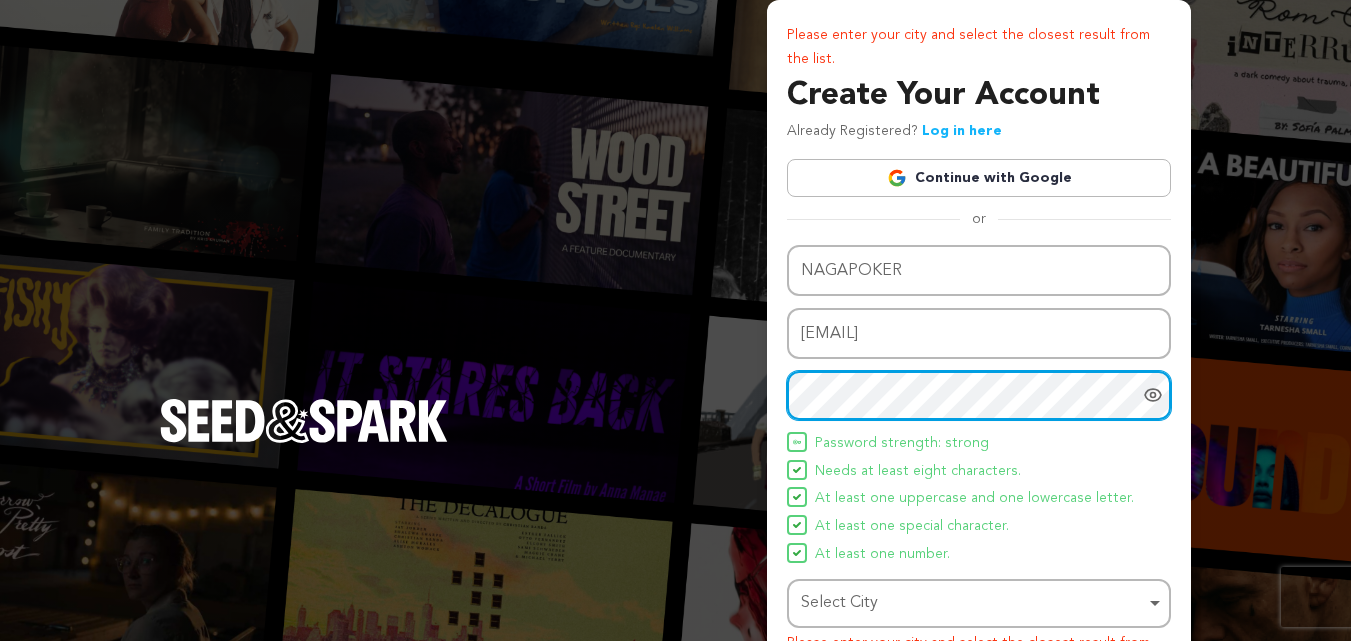 click on "Select City Remove item" at bounding box center (973, 603) 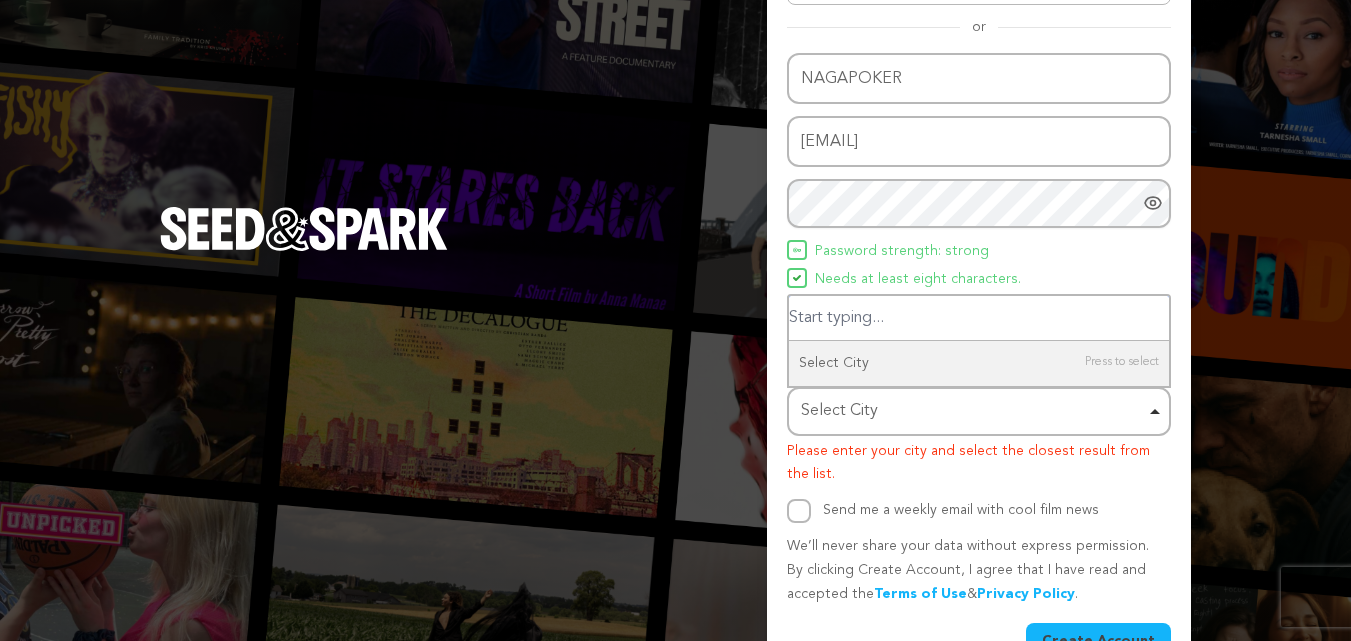 scroll, scrollTop: 200, scrollLeft: 0, axis: vertical 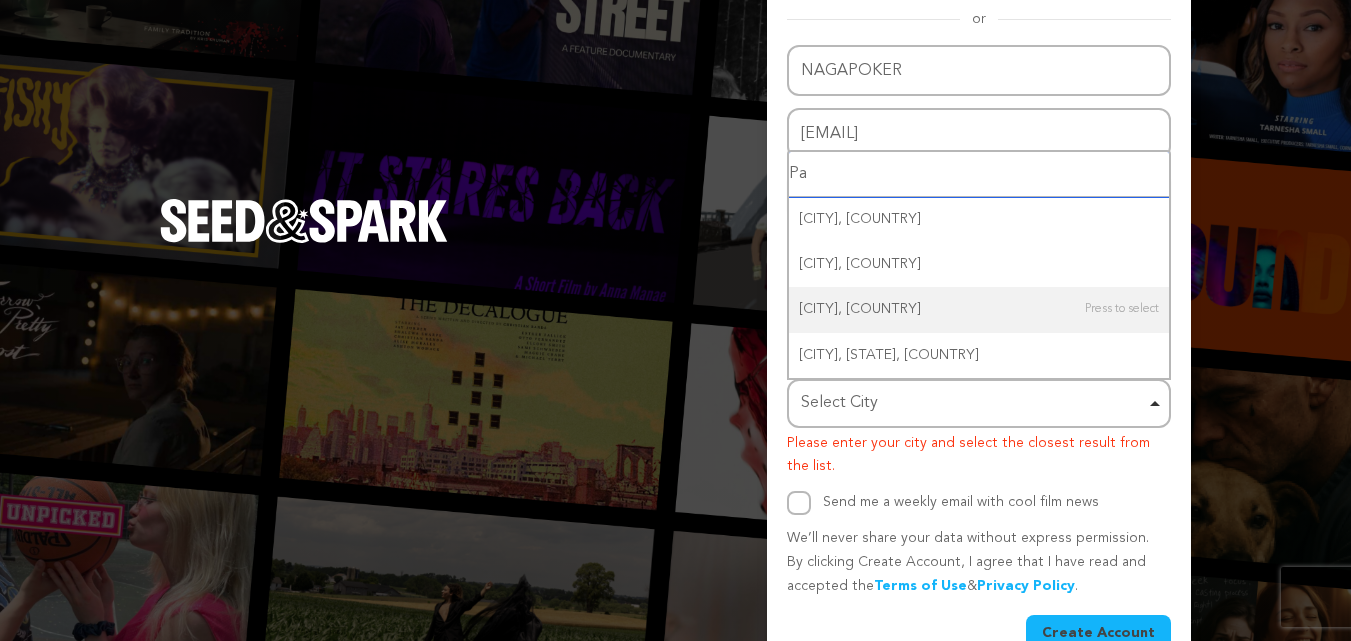 type on "P" 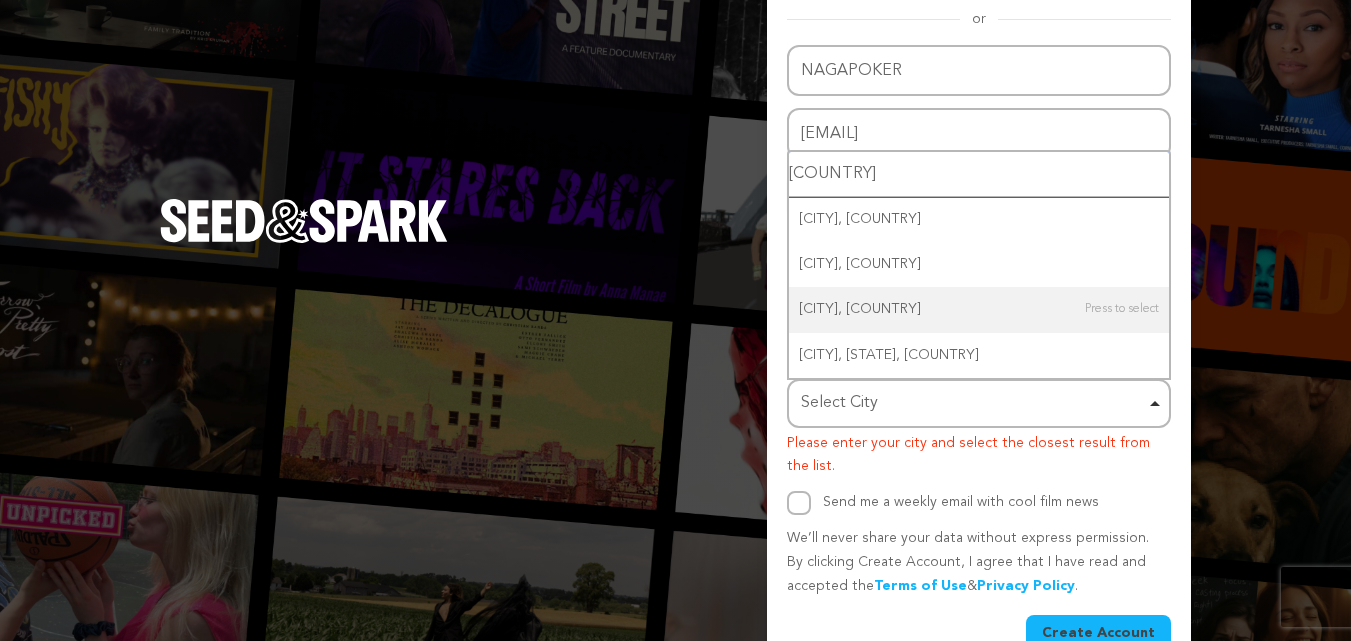 type on "united stat" 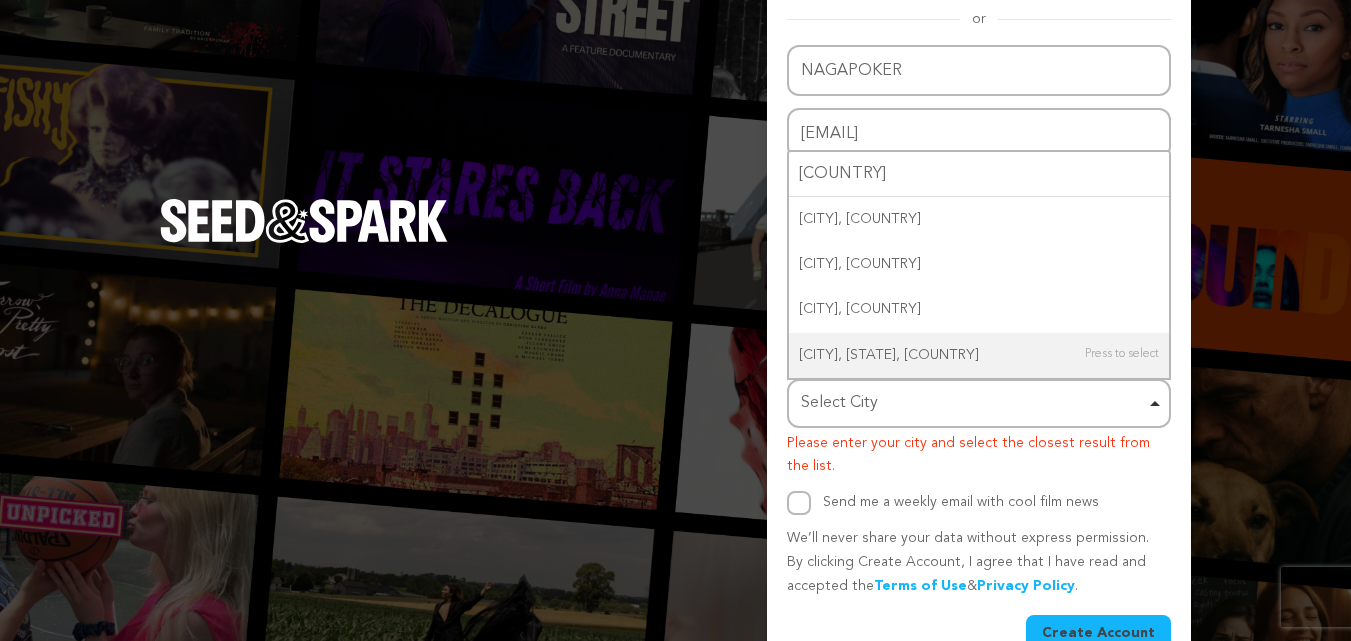 type 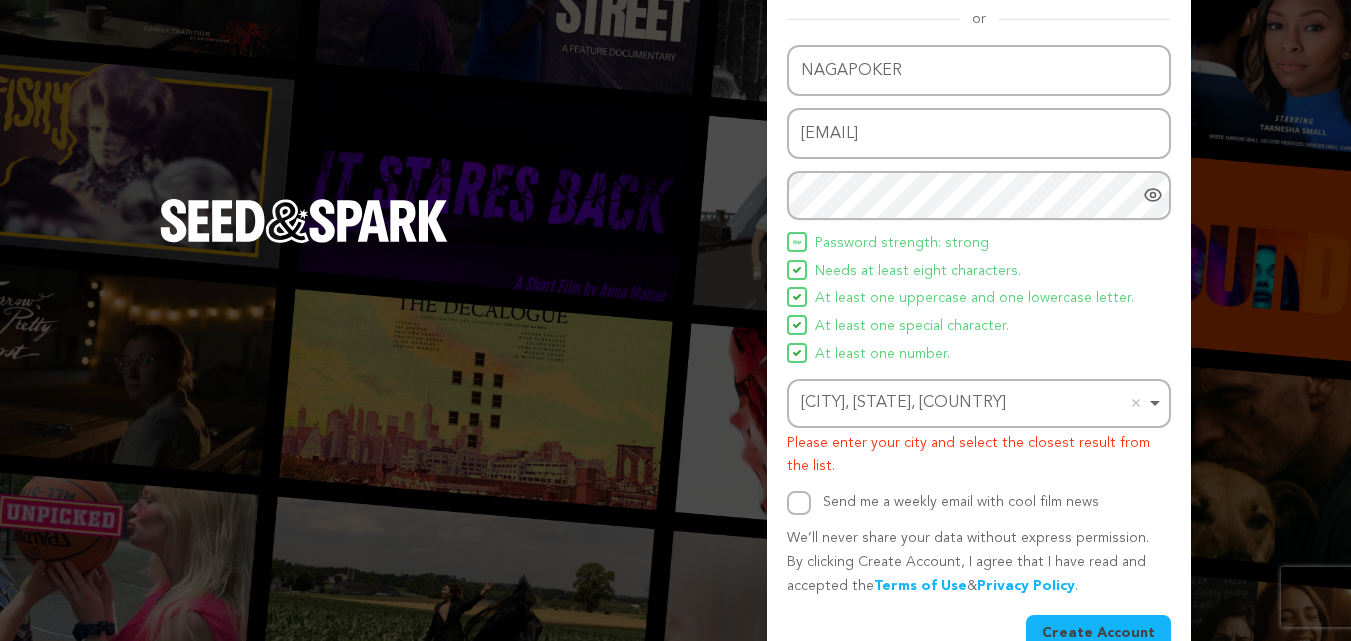 click on "Create Account" at bounding box center [1098, 633] 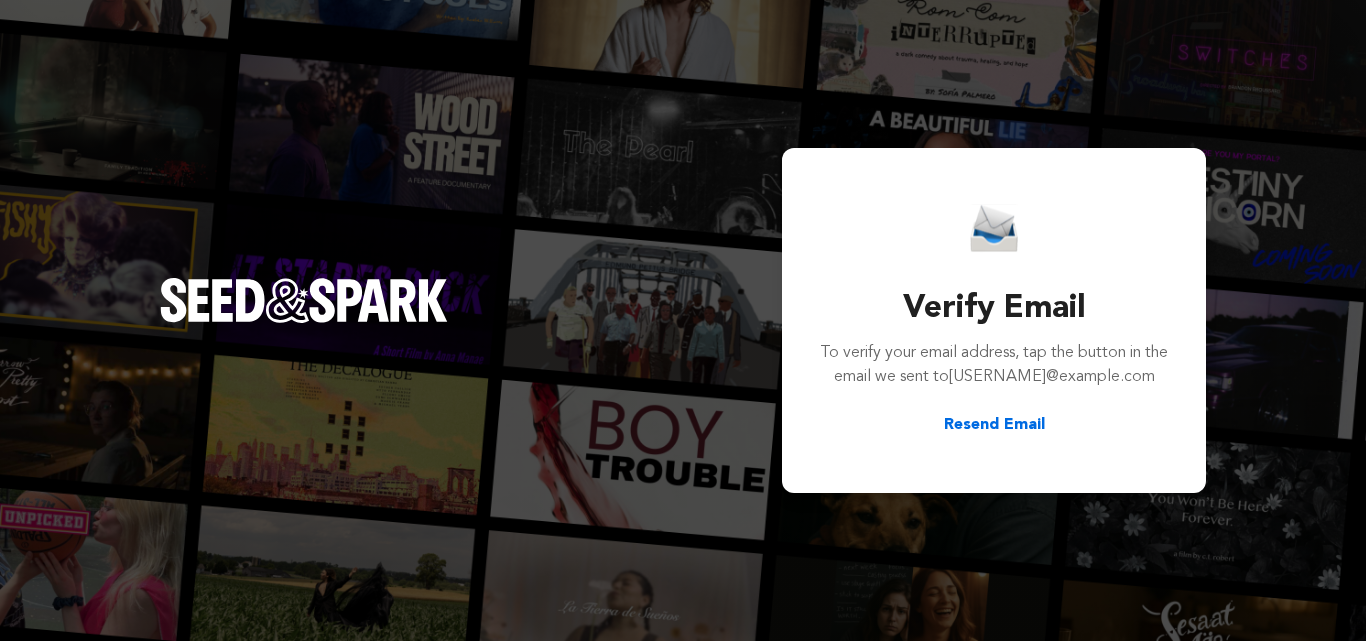 scroll, scrollTop: 0, scrollLeft: 0, axis: both 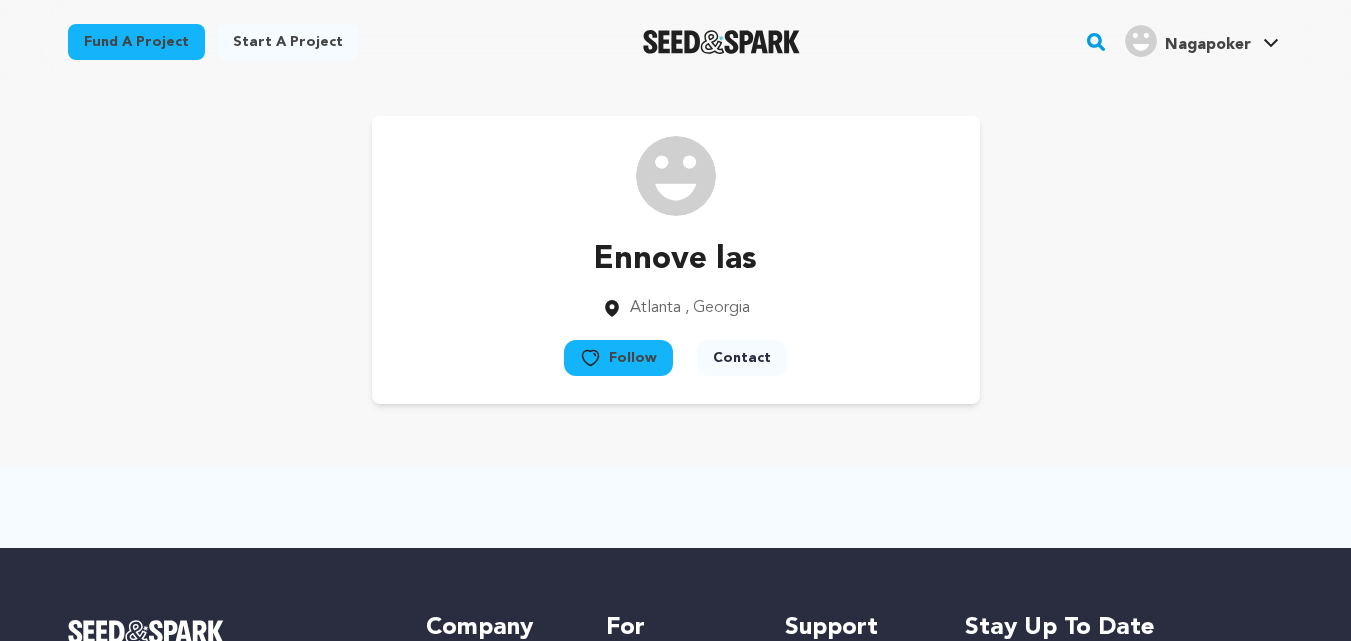 click on "Nagapoker" at bounding box center [1208, 45] 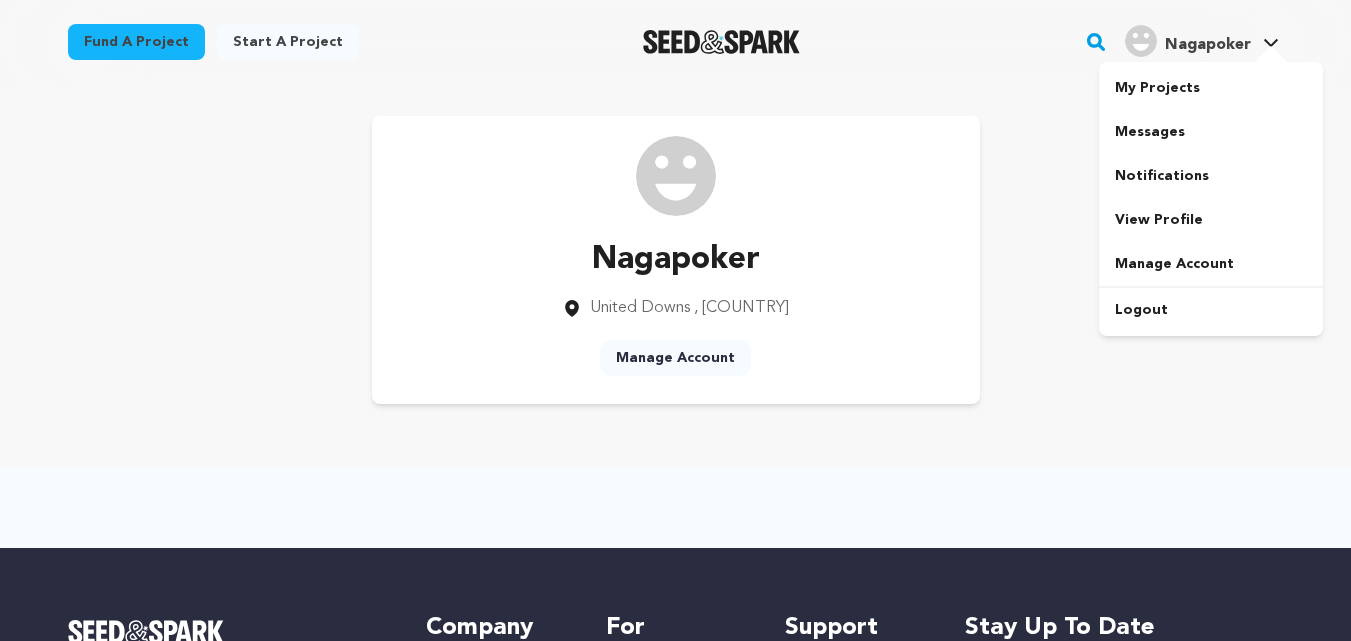 scroll, scrollTop: 0, scrollLeft: 0, axis: both 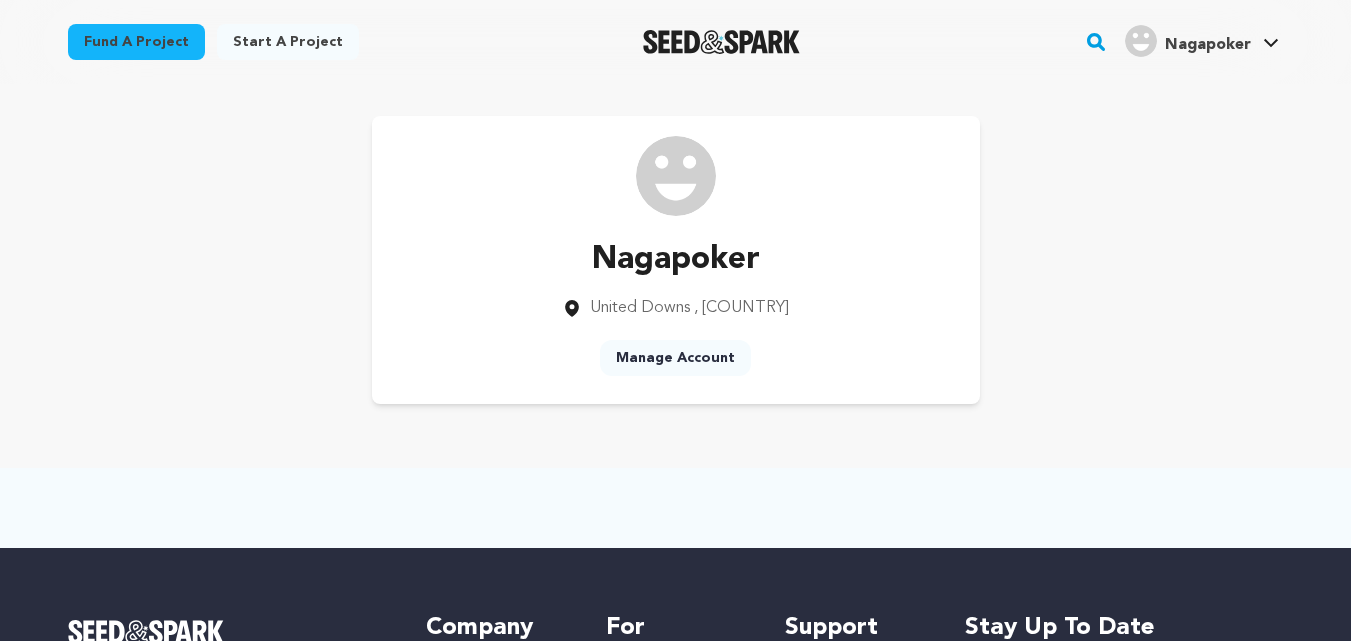 click on "Manage Account" at bounding box center (675, 358) 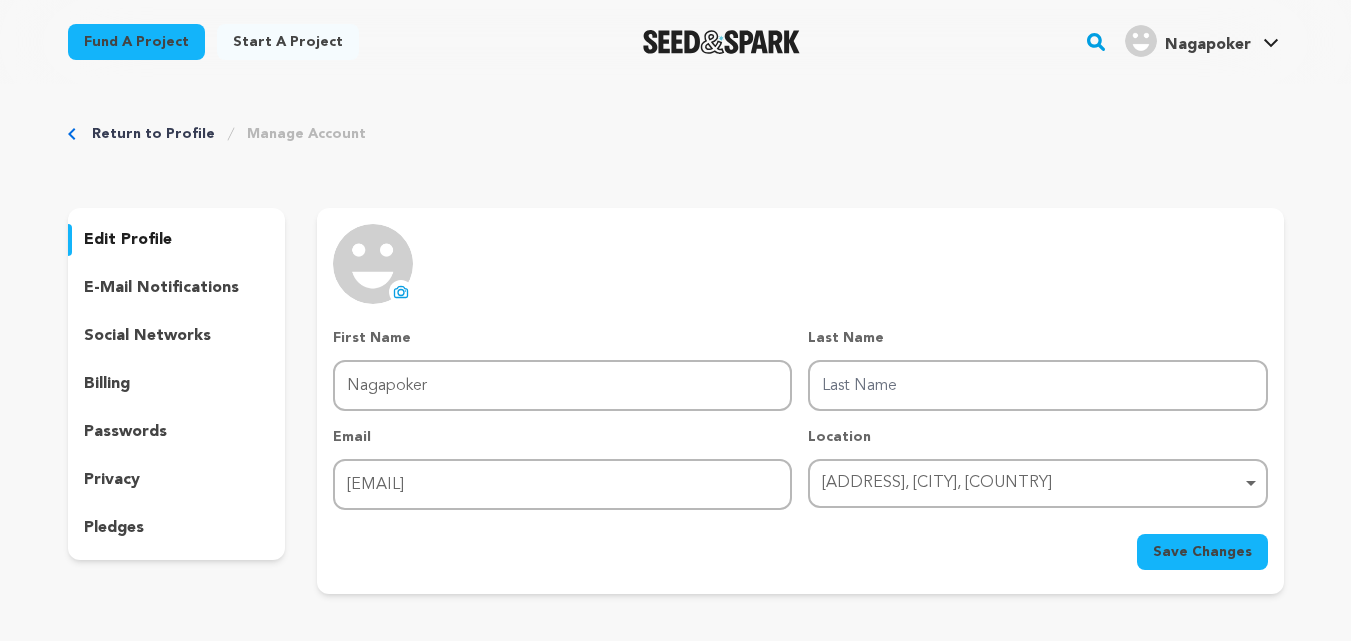 scroll, scrollTop: 100, scrollLeft: 0, axis: vertical 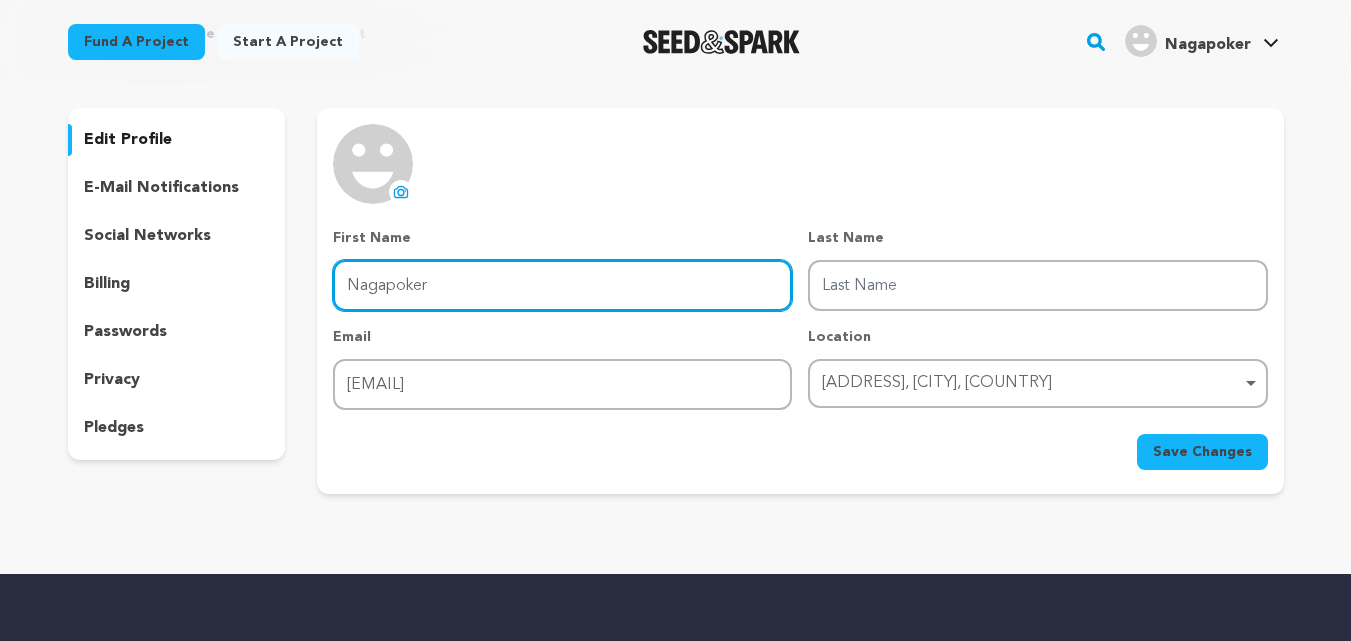 click on "Nagapoker" at bounding box center (562, 285) 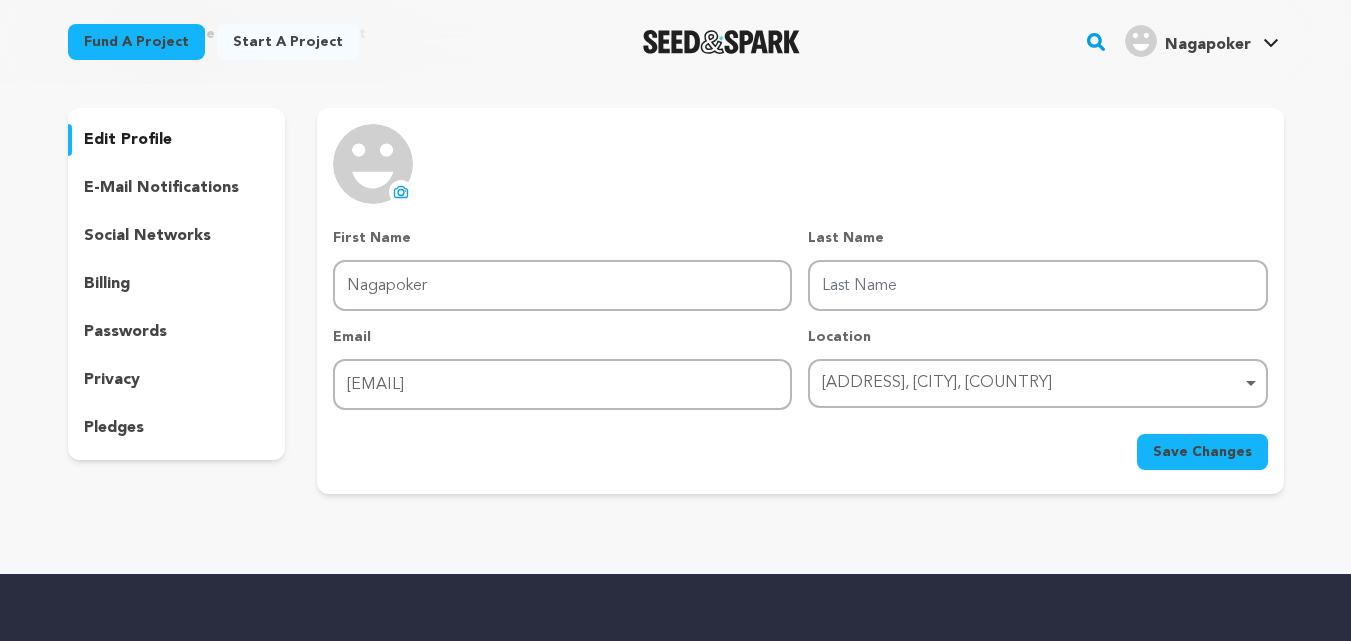 click on "social networks" at bounding box center [177, 236] 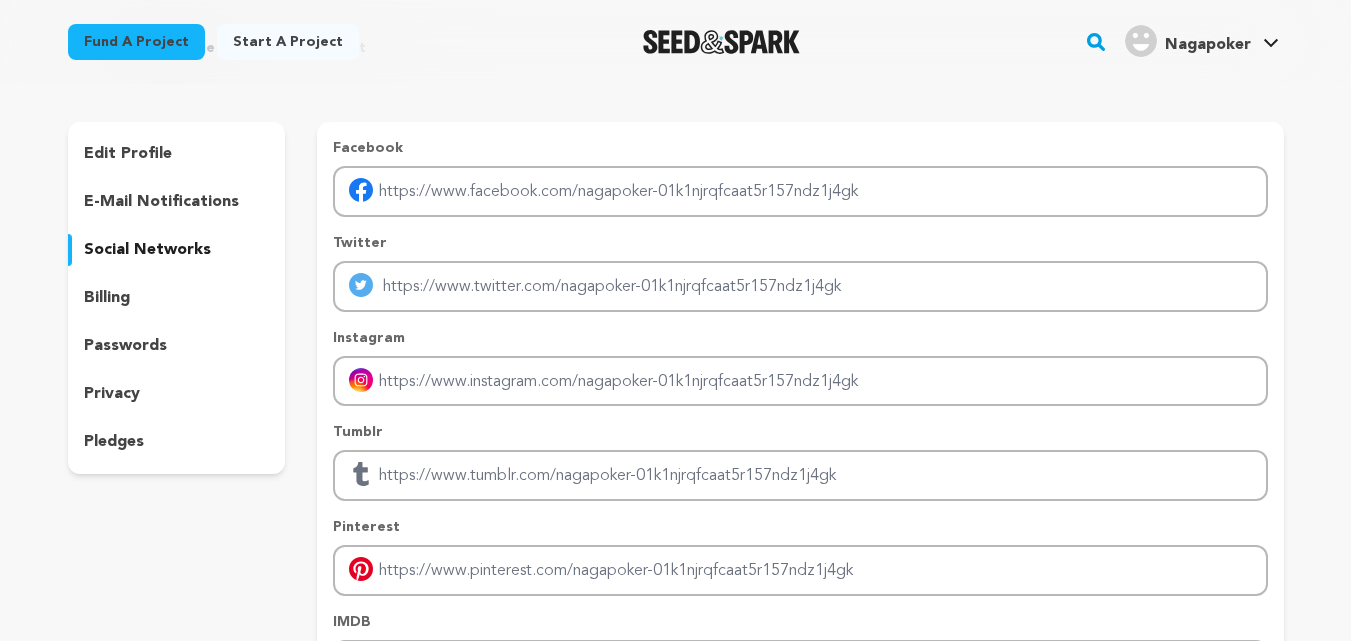 scroll, scrollTop: 0, scrollLeft: 0, axis: both 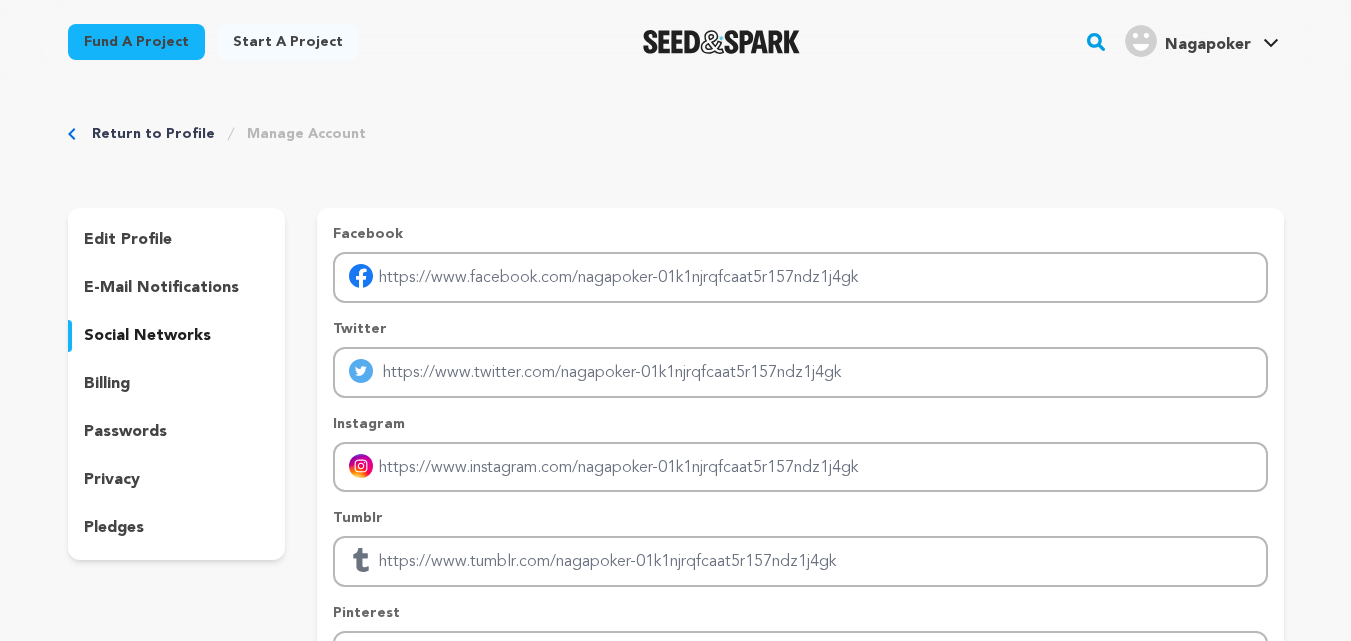 click on "edit profile" at bounding box center [177, 240] 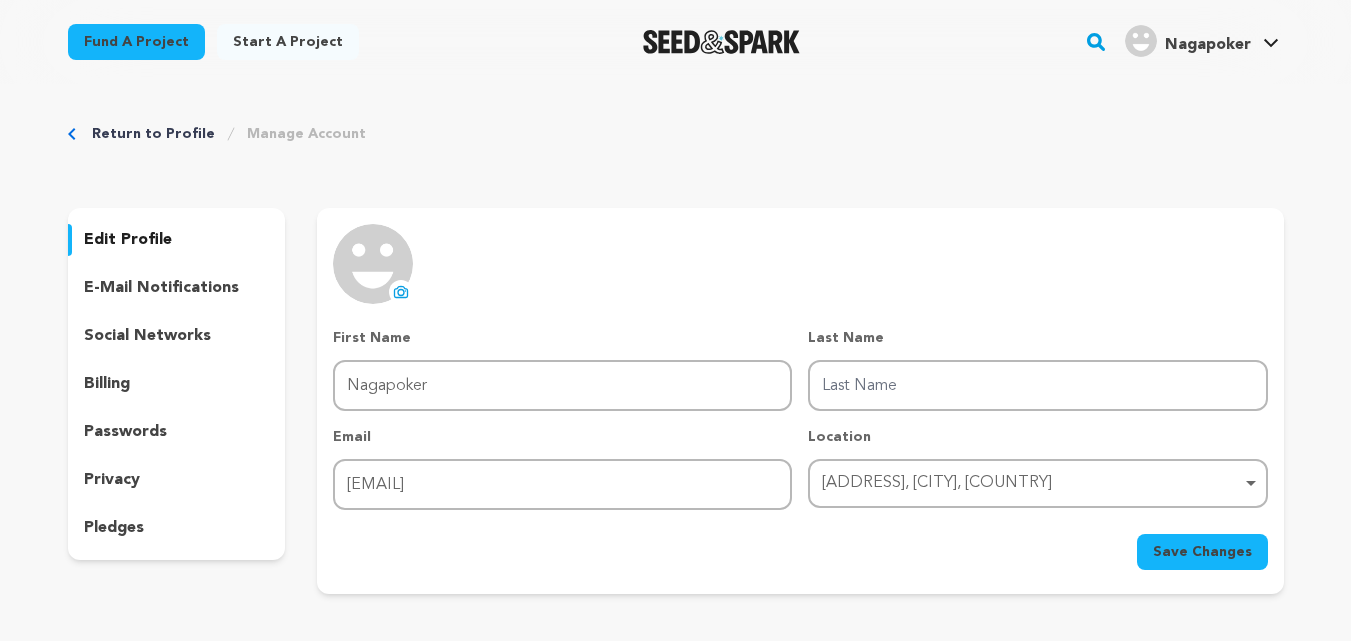 click on "social networks" at bounding box center (147, 336) 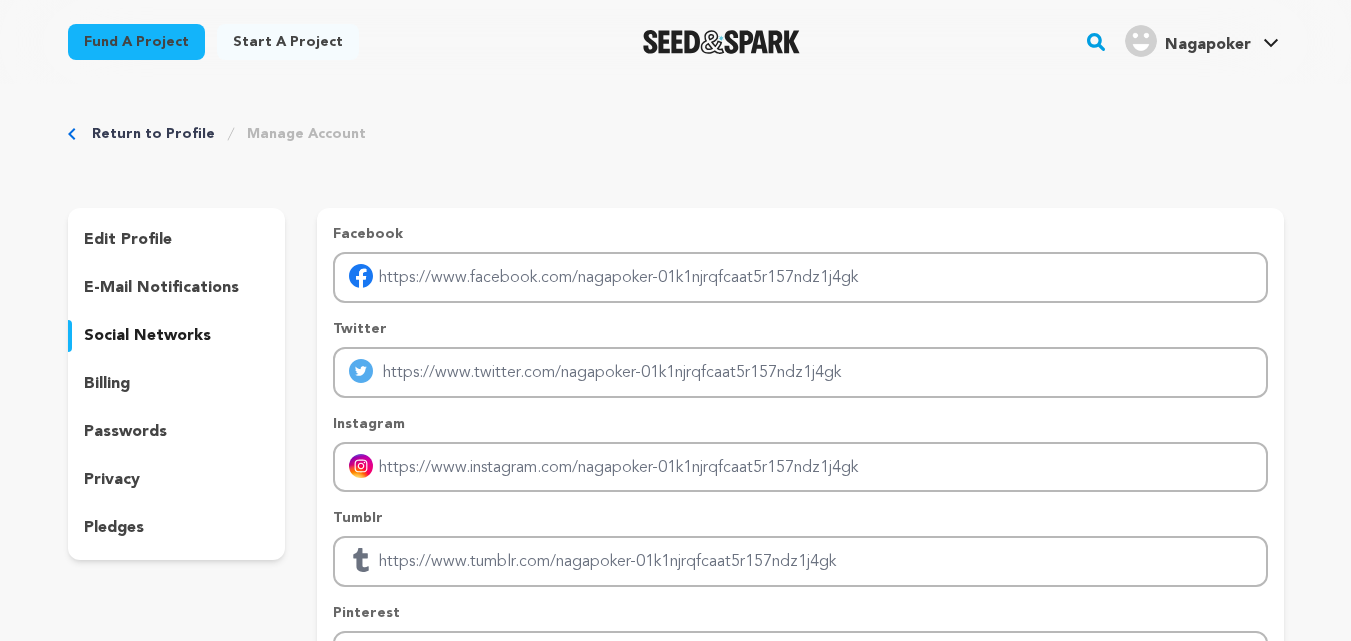 click on "e-mail notifications" at bounding box center [161, 288] 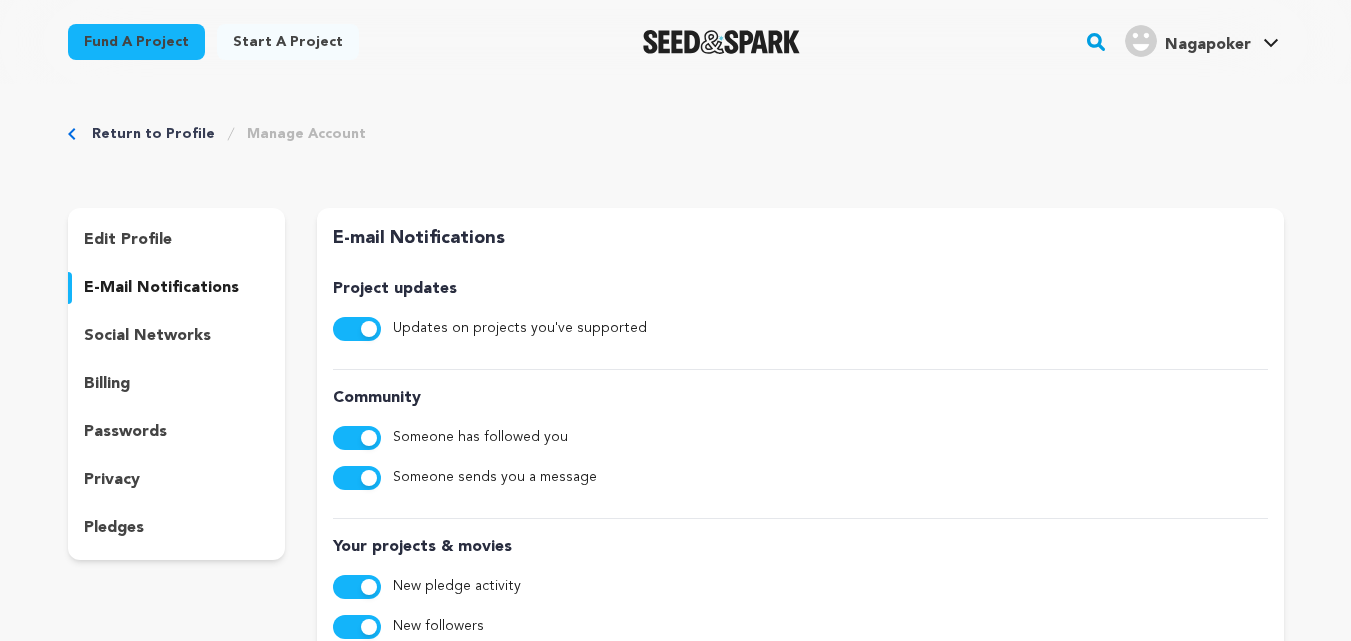 click on "billing" at bounding box center (177, 384) 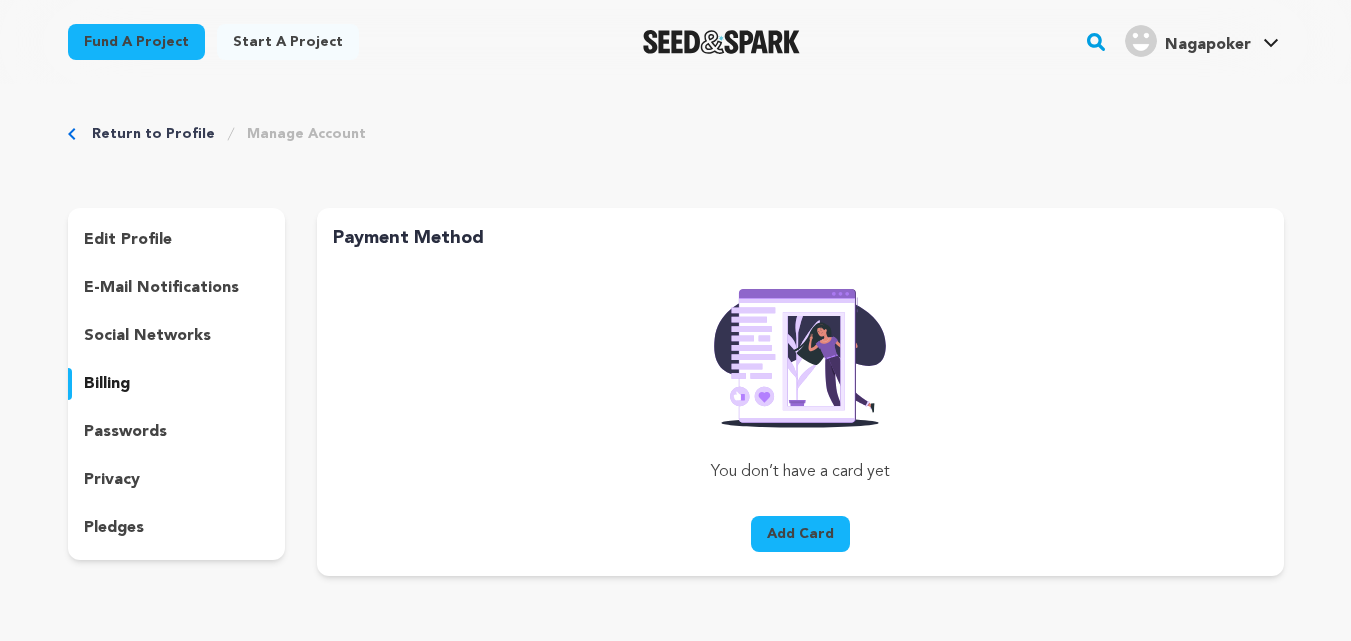 click on "passwords" at bounding box center [177, 432] 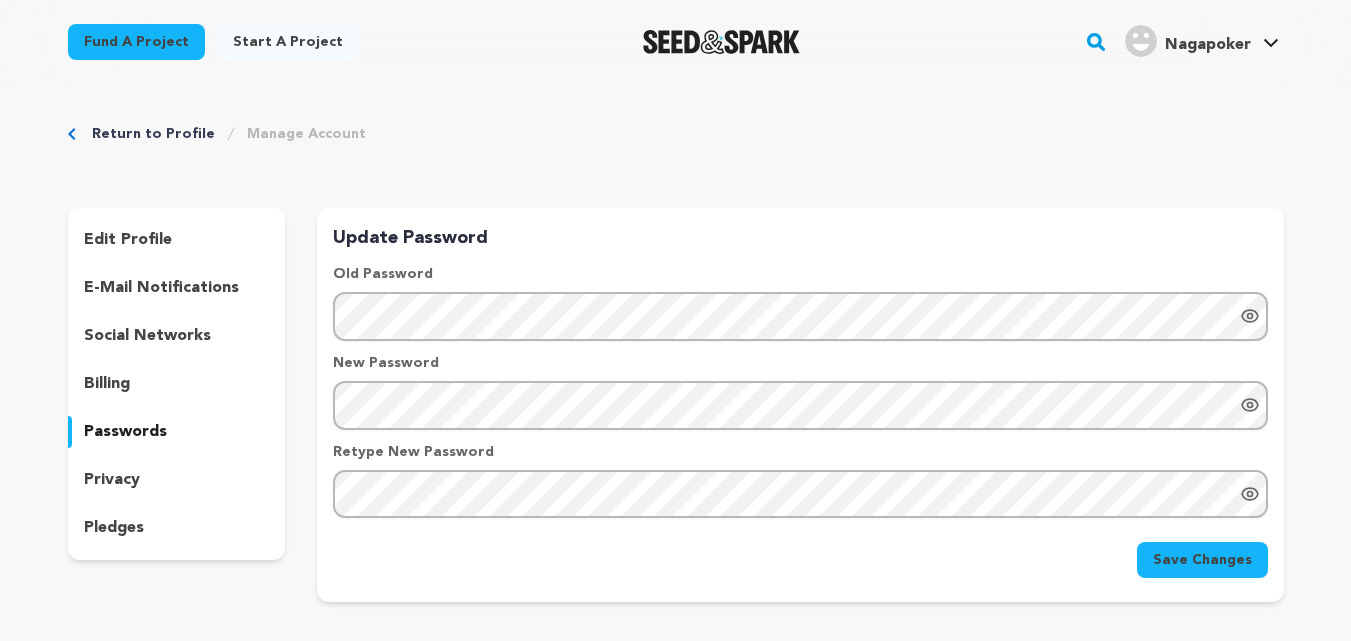 click on "privacy" at bounding box center (177, 480) 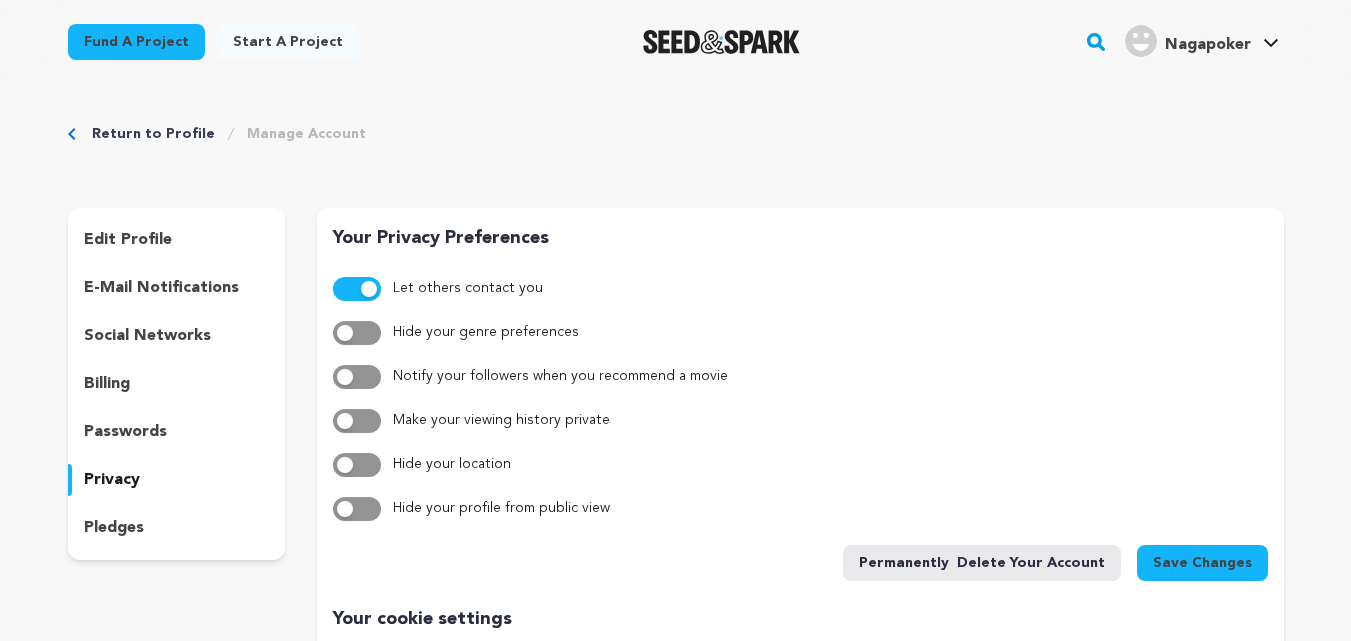 click on "edit profile
e-mail notifications
social networks
billing
passwords
privacy
pledges" at bounding box center [177, 384] 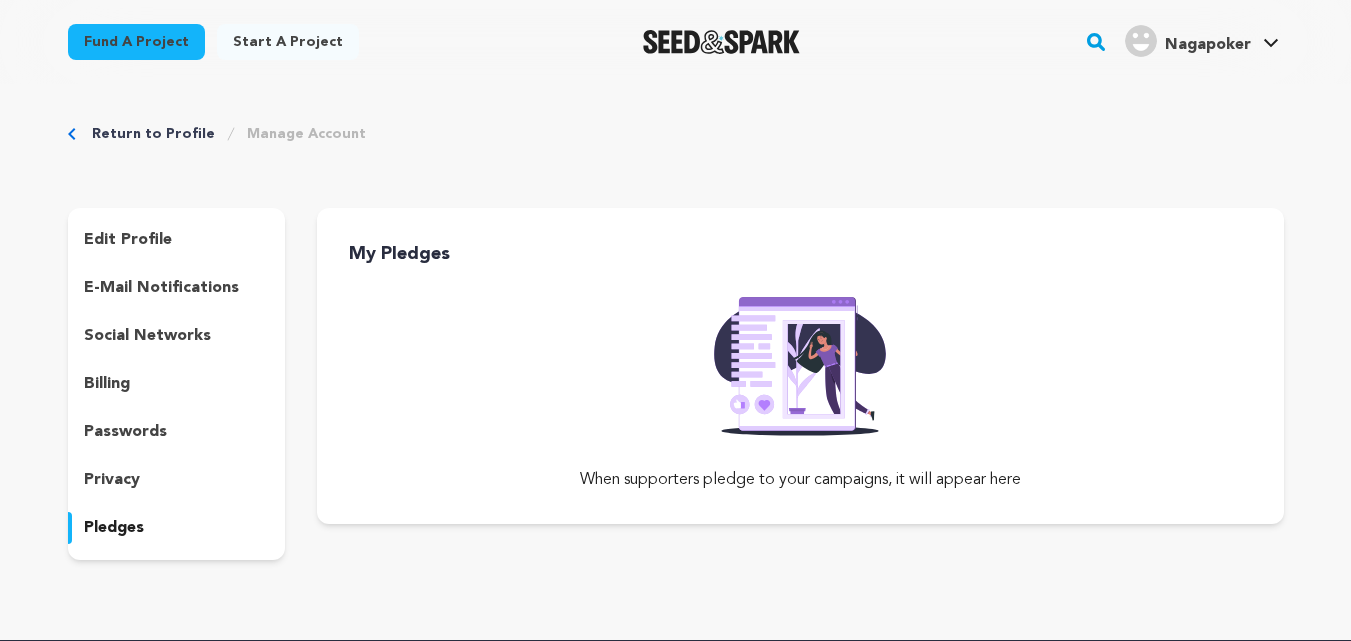 click on "edit profile
e-mail notifications
social networks
billing
passwords
privacy
pledges" at bounding box center [177, 384] 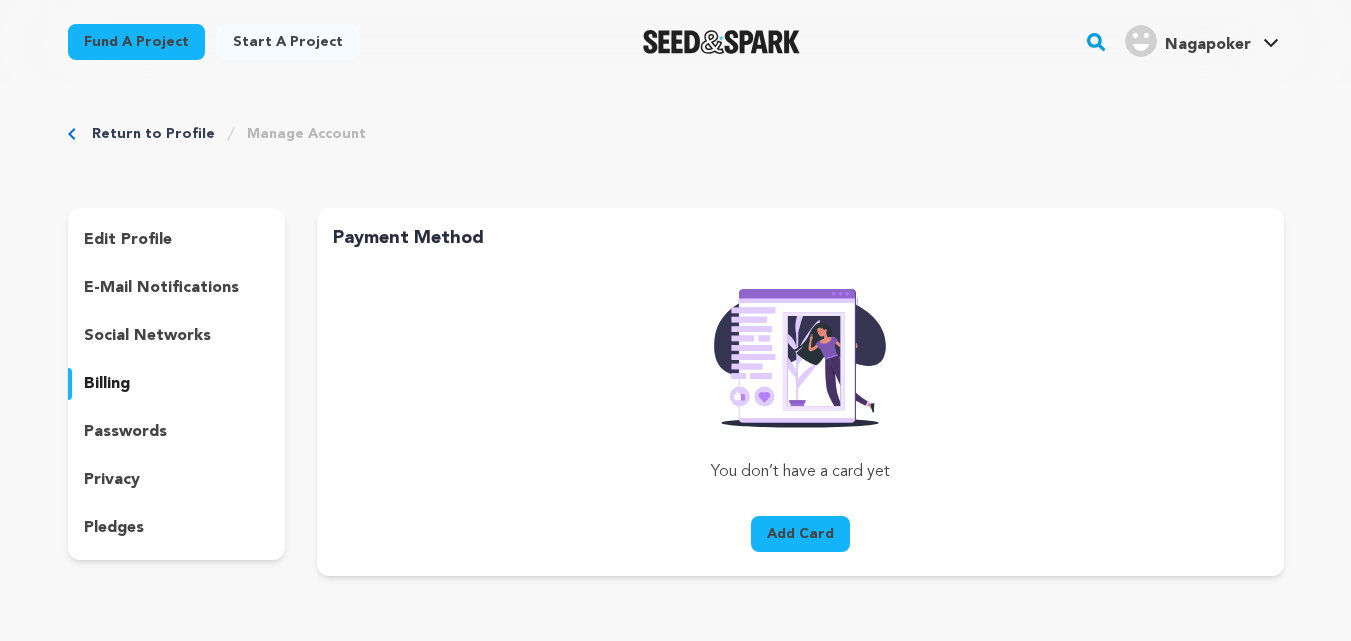 click on "social networks" at bounding box center (147, 336) 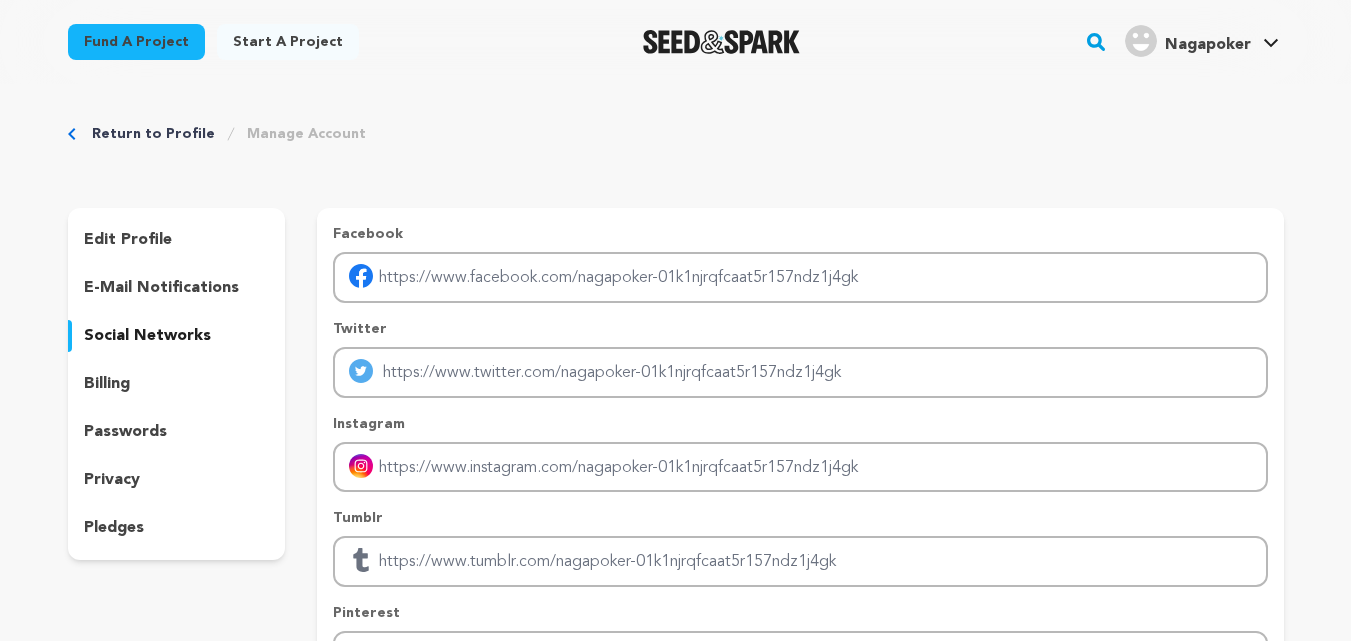 click on "e-mail notifications" at bounding box center [161, 288] 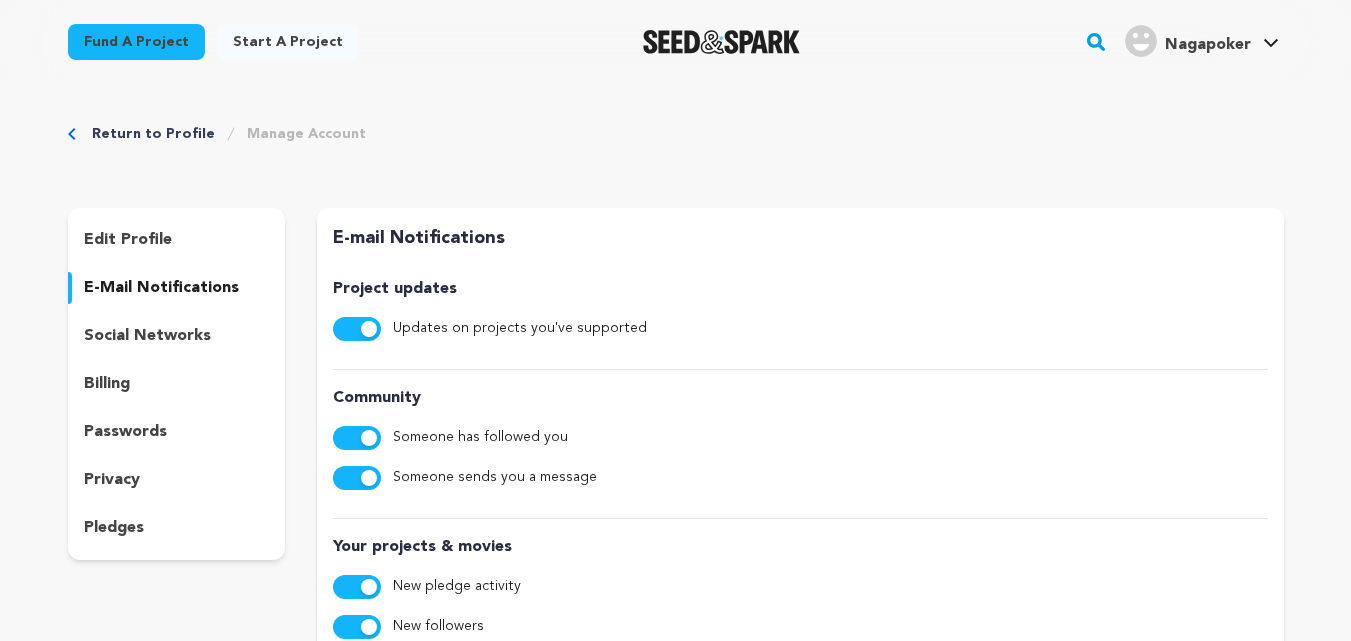 click on "edit profile
e-mail notifications
social networks
billing
passwords
privacy
pledges" at bounding box center [177, 384] 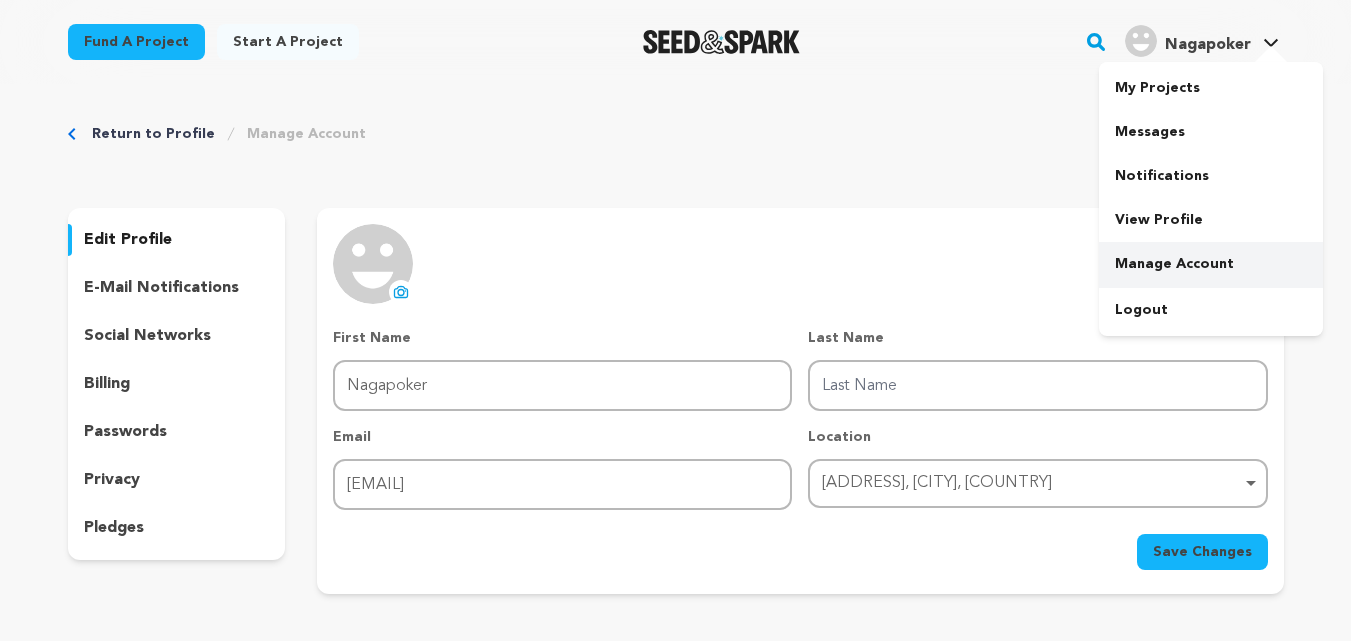 click on "Manage Account" at bounding box center (1211, 264) 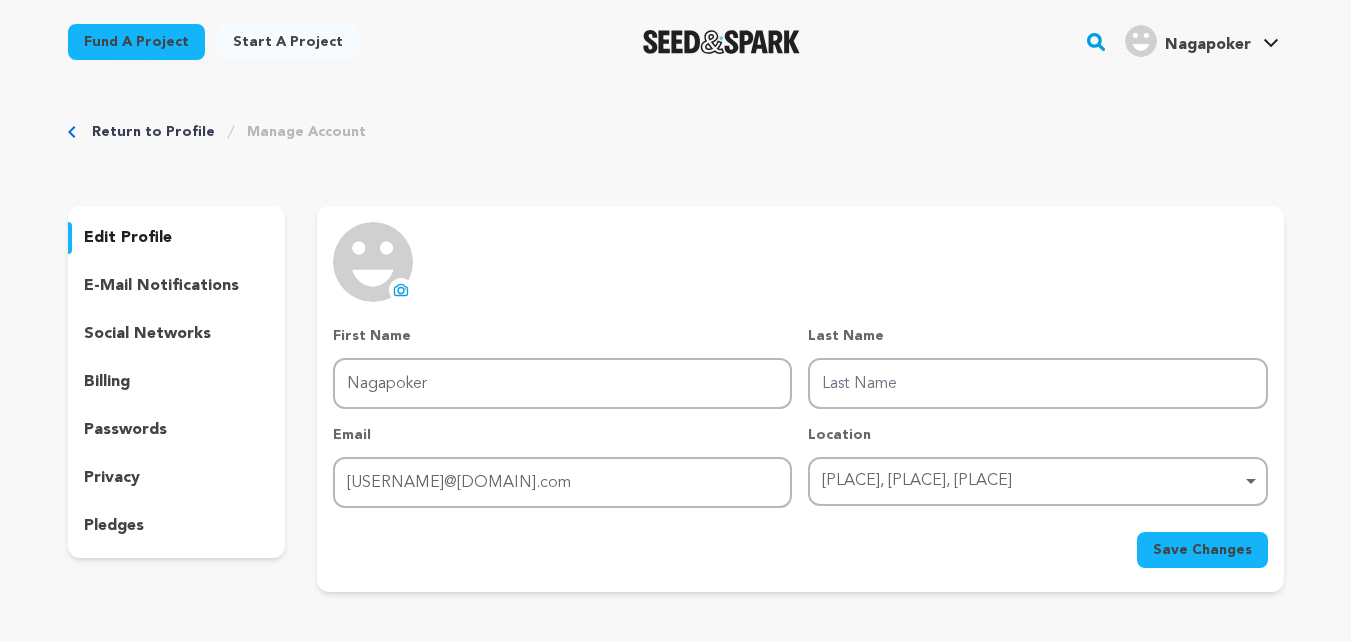 scroll, scrollTop: 0, scrollLeft: 0, axis: both 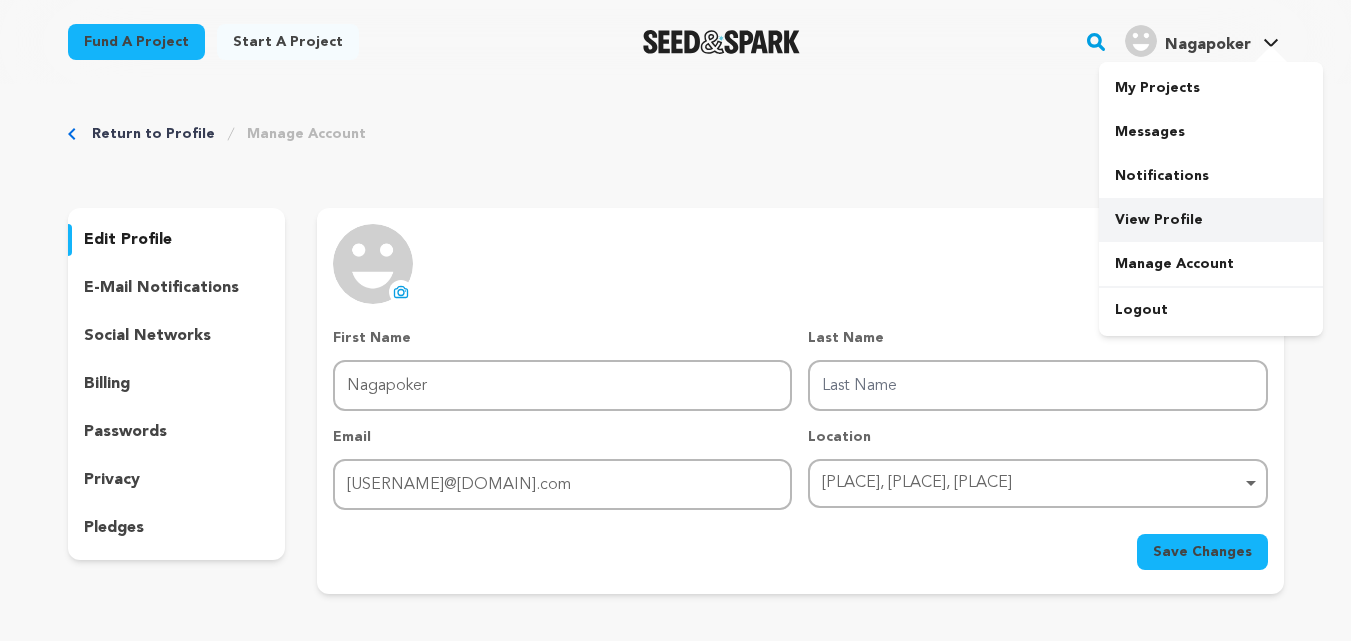 click on "View Profile" at bounding box center [1211, 220] 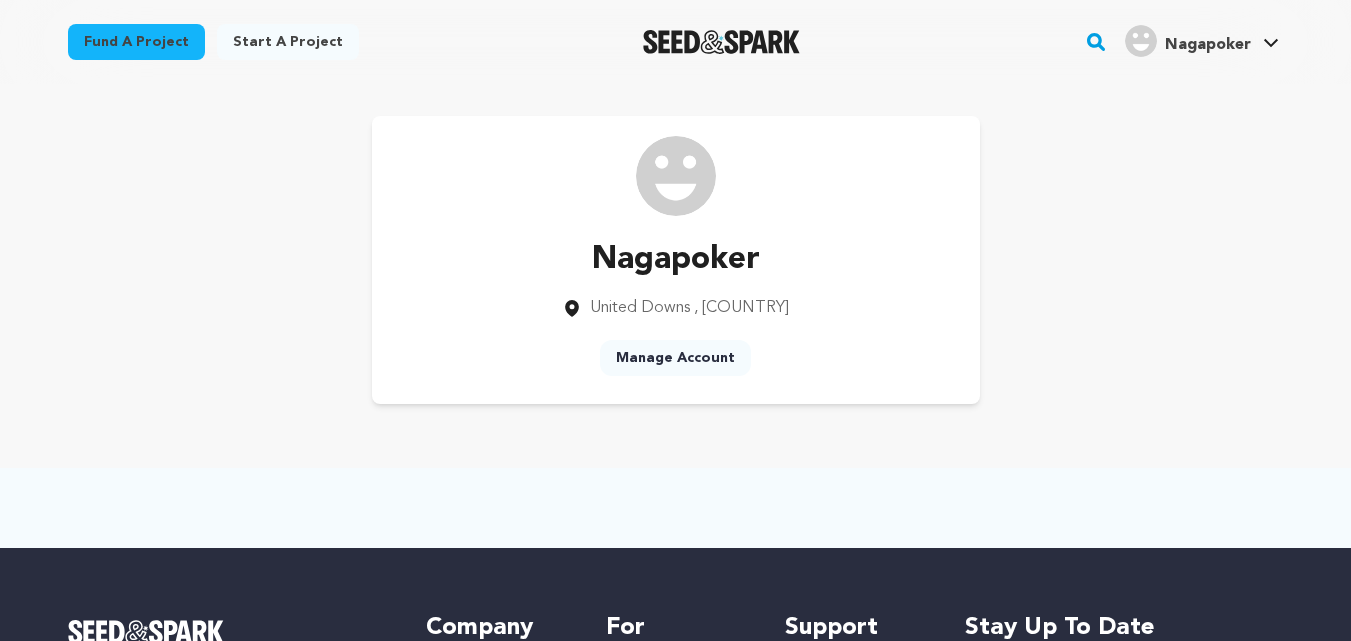 scroll, scrollTop: 0, scrollLeft: 0, axis: both 